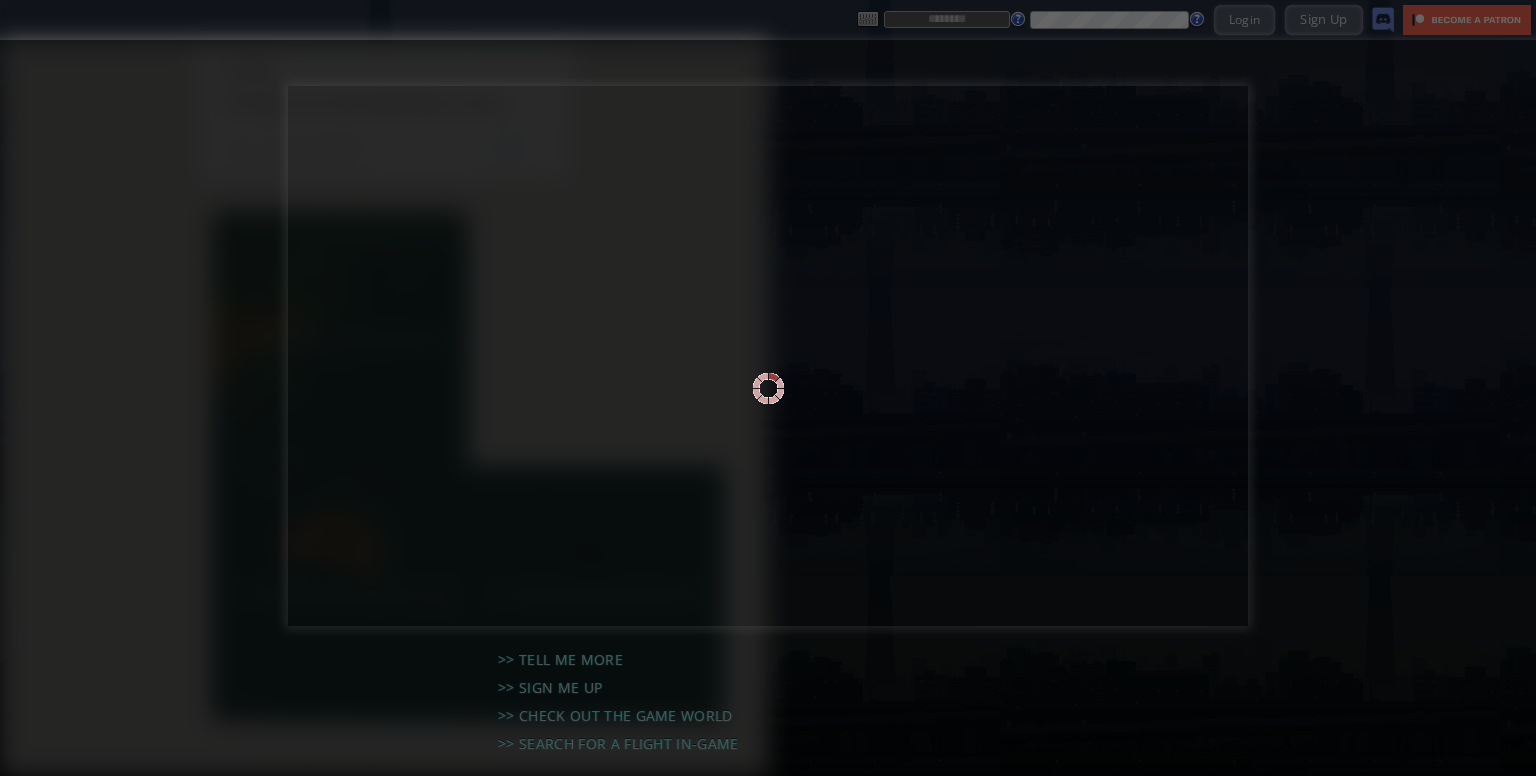 scroll, scrollTop: 0, scrollLeft: 0, axis: both 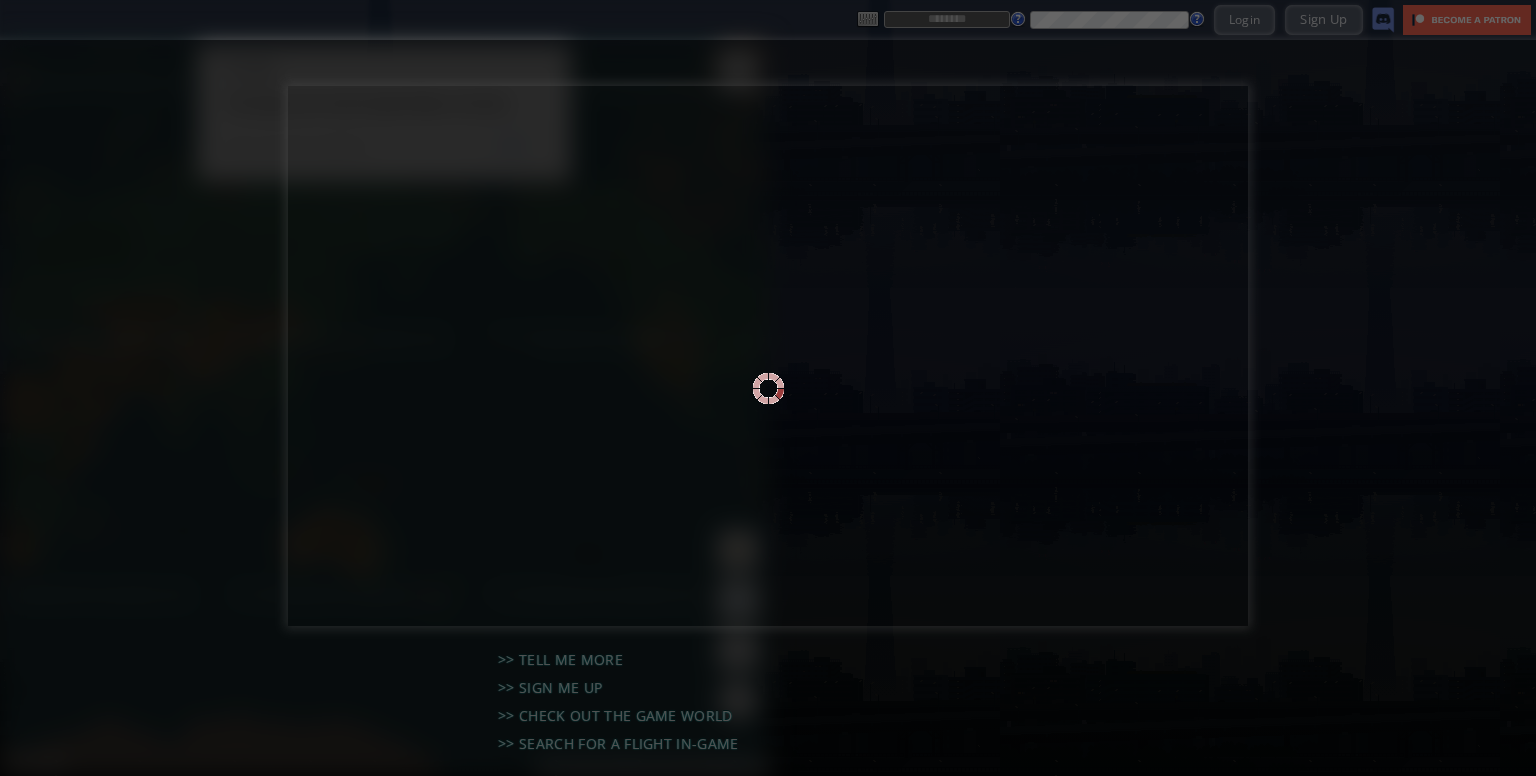 type on "**********" 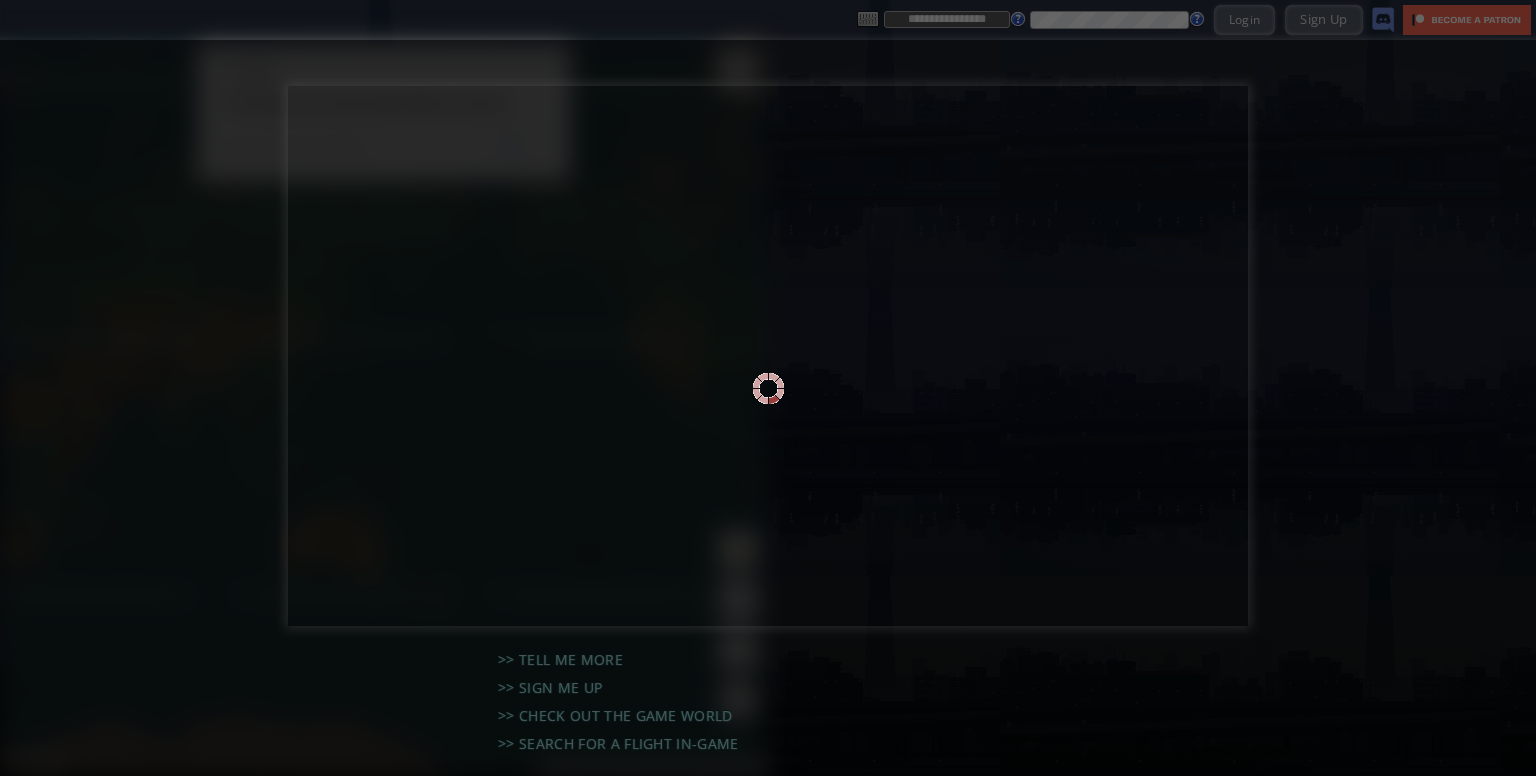 click at bounding box center (768, 388) 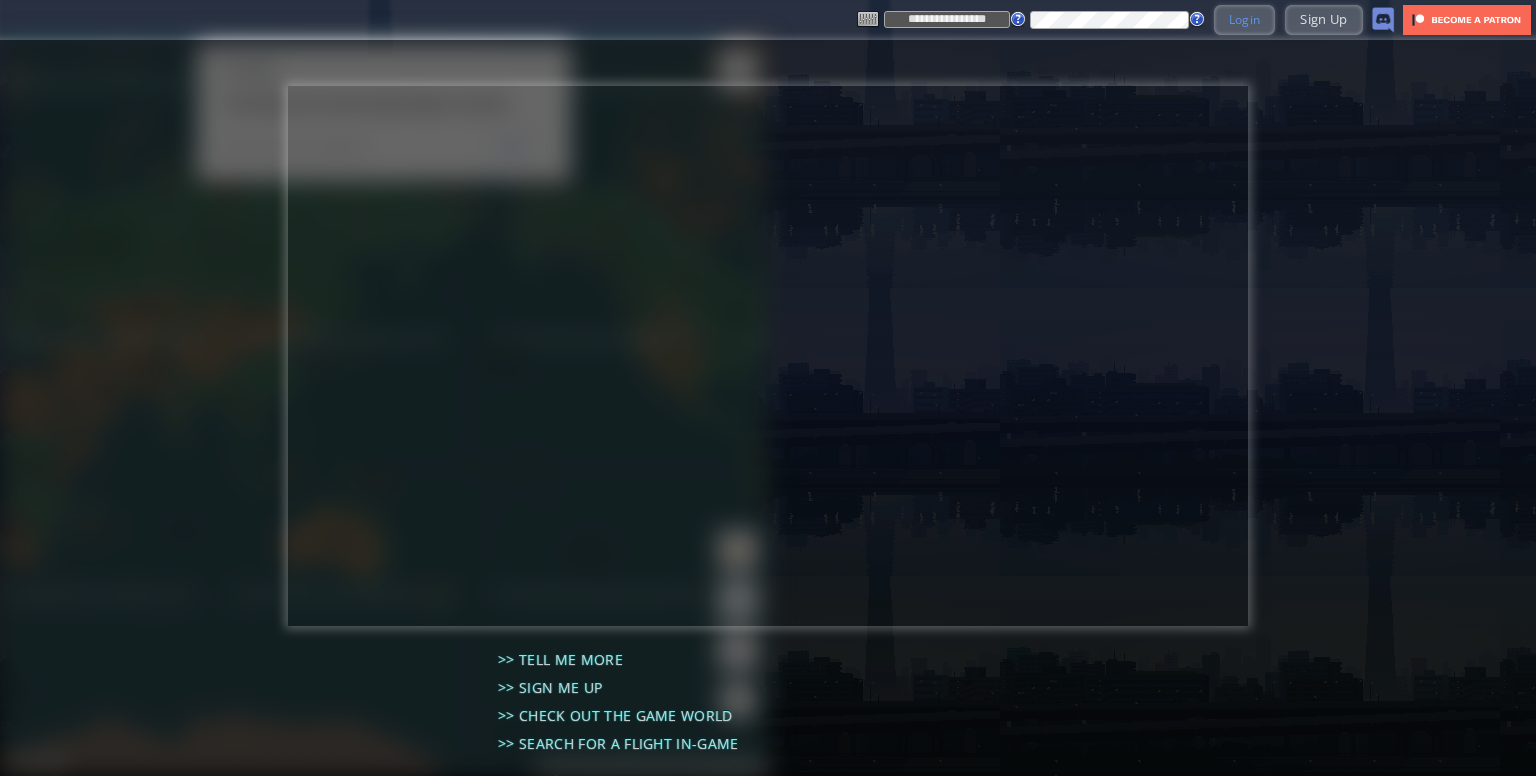click on "Login" at bounding box center (1245, 19) 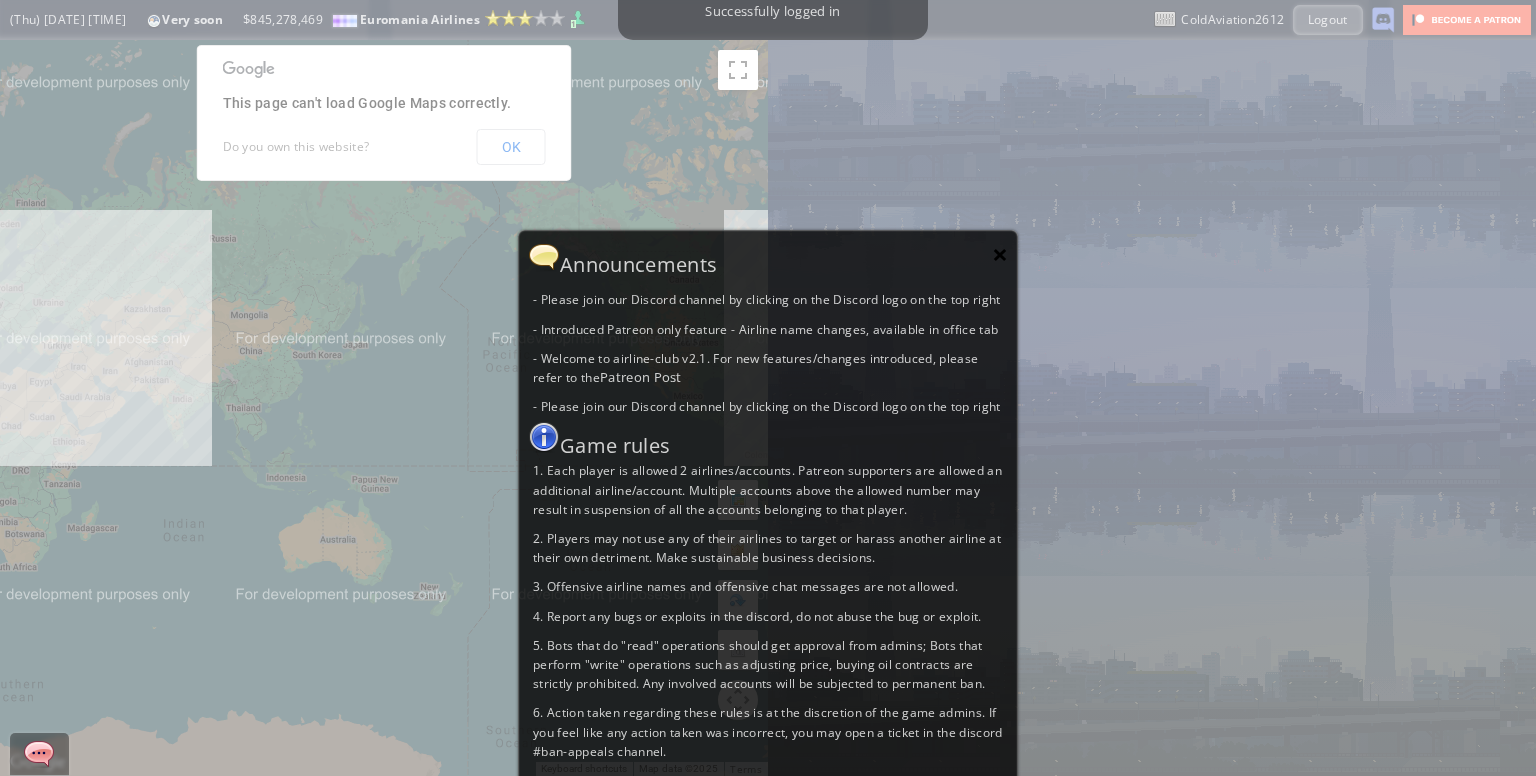click on "×" at bounding box center [1000, 254] 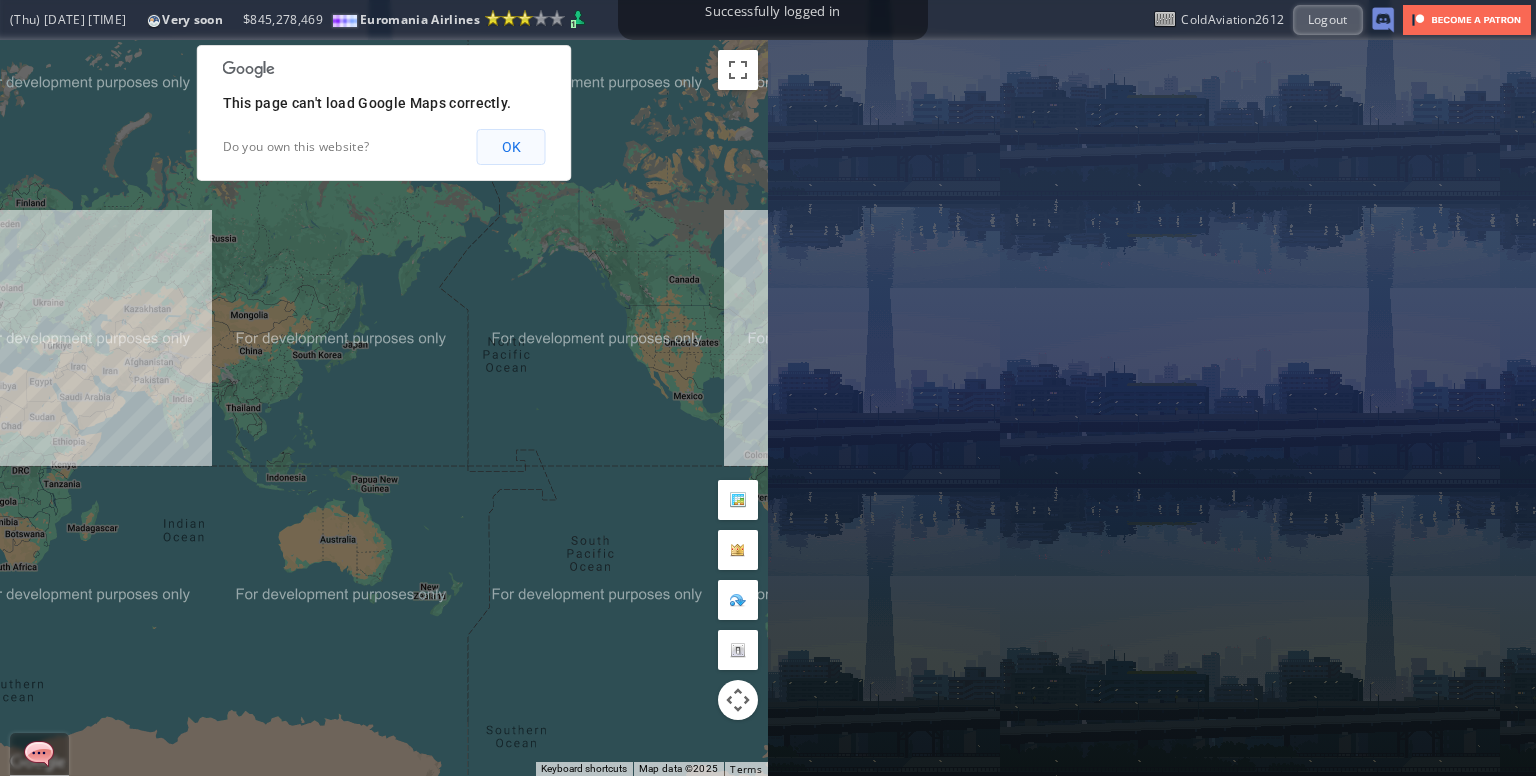 click on "OK" at bounding box center (511, 147) 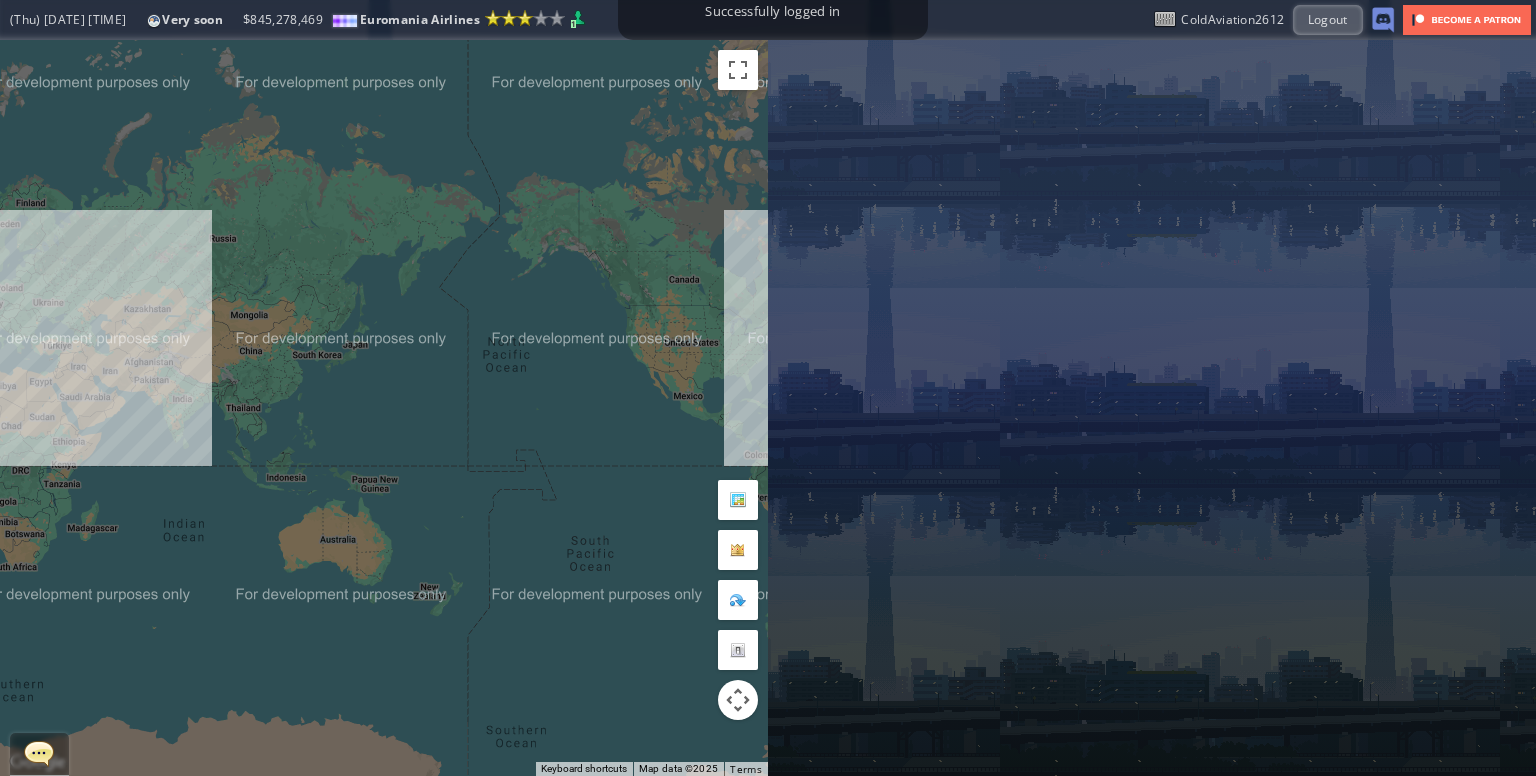 drag, startPoint x: 507, startPoint y: 271, endPoint x: 564, endPoint y: 289, distance: 59.77458 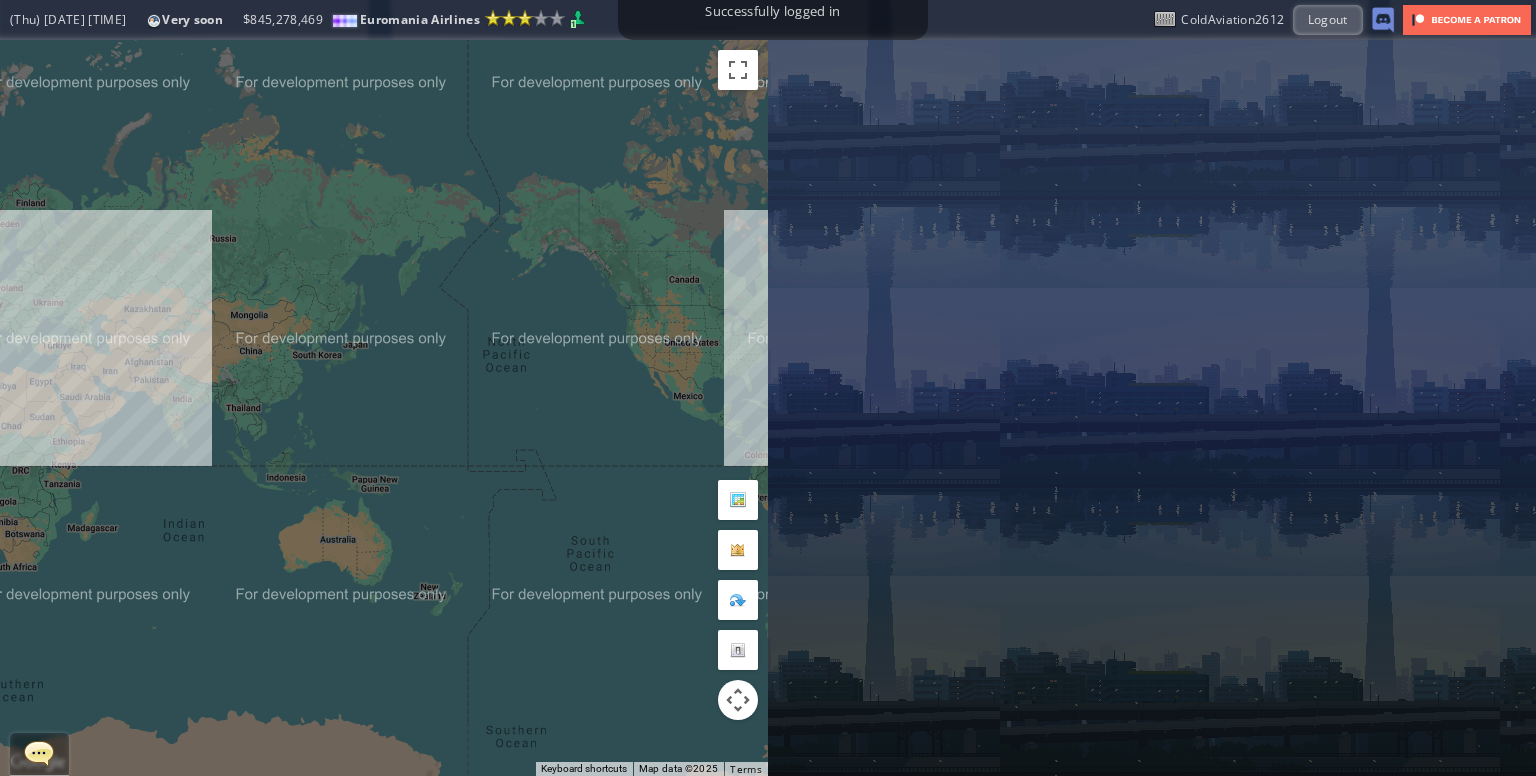 click on "To navigate, press the arrow keys." at bounding box center (384, 408) 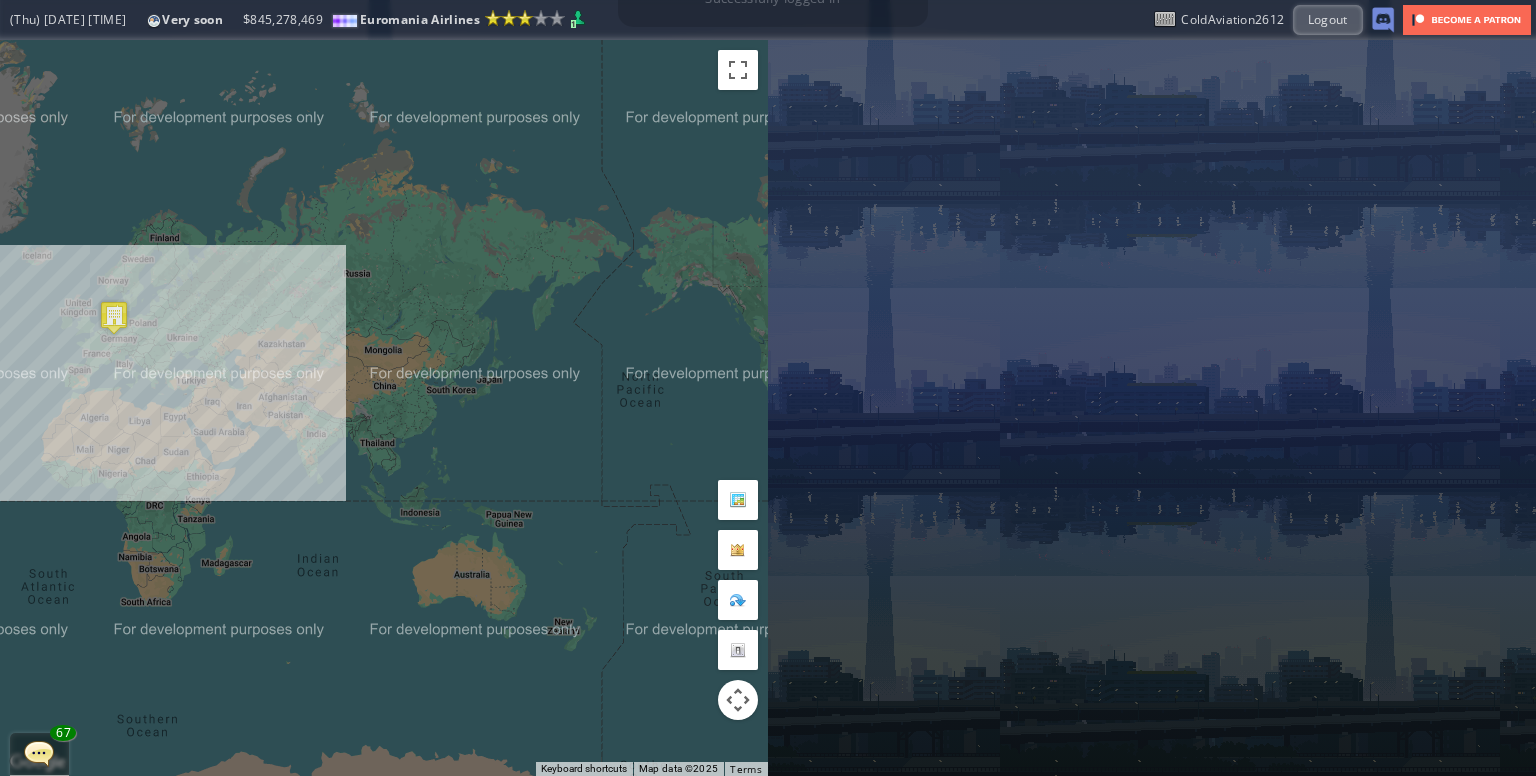 drag, startPoint x: 529, startPoint y: 292, endPoint x: 569, endPoint y: 293, distance: 40.012497 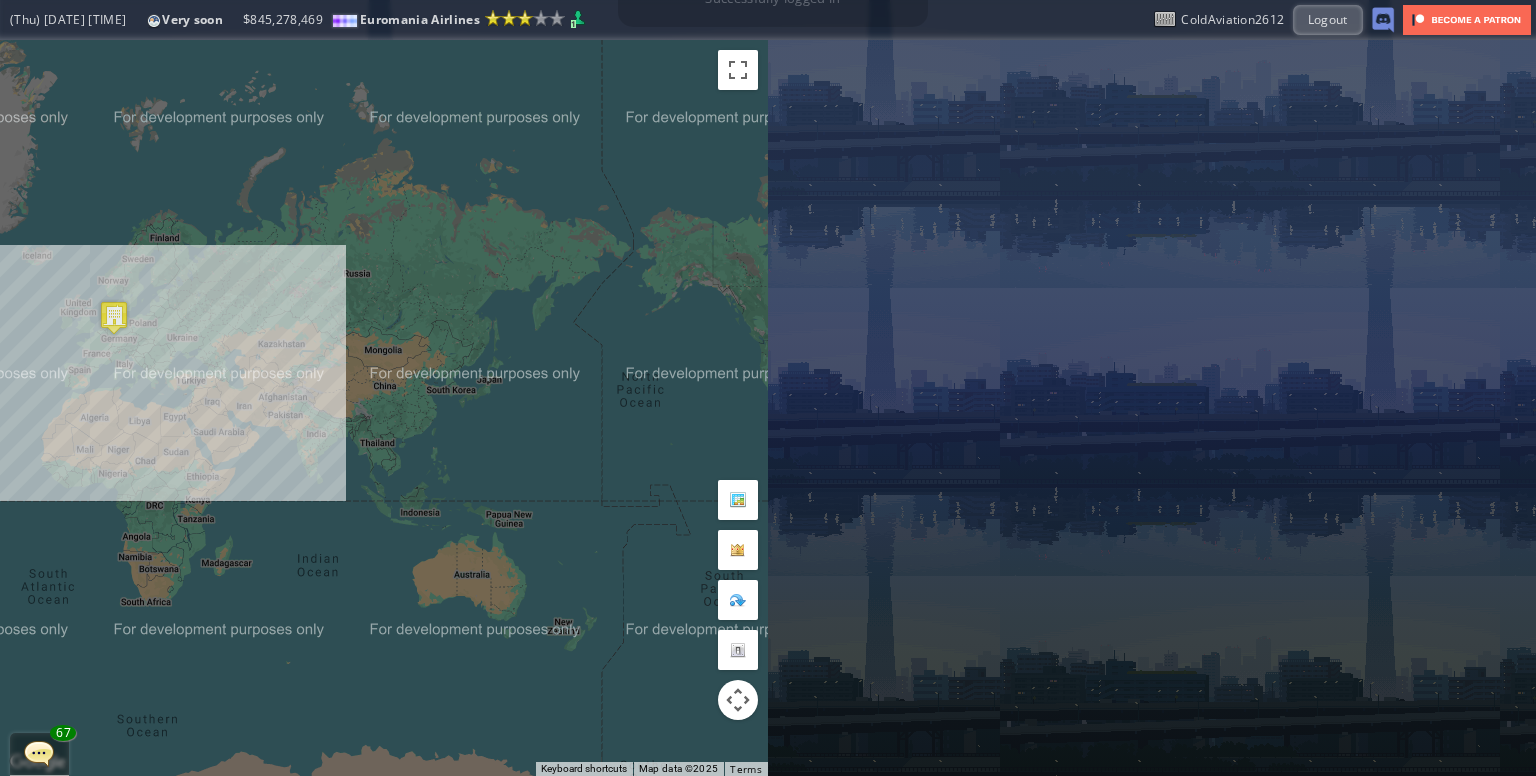 click on "To navigate, press the arrow keys." at bounding box center (384, 408) 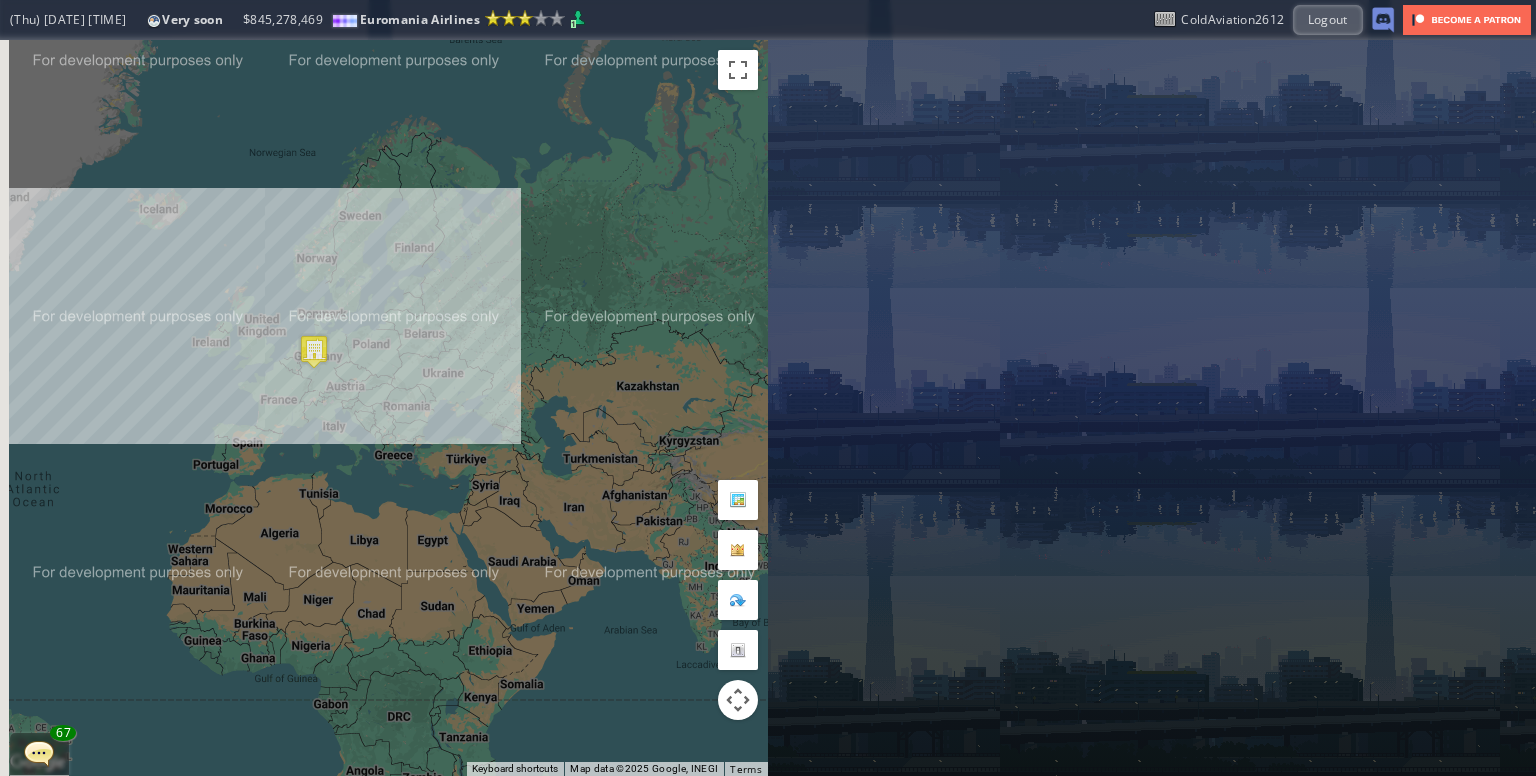 drag, startPoint x: 284, startPoint y: 301, endPoint x: 528, endPoint y: 302, distance: 244.00204 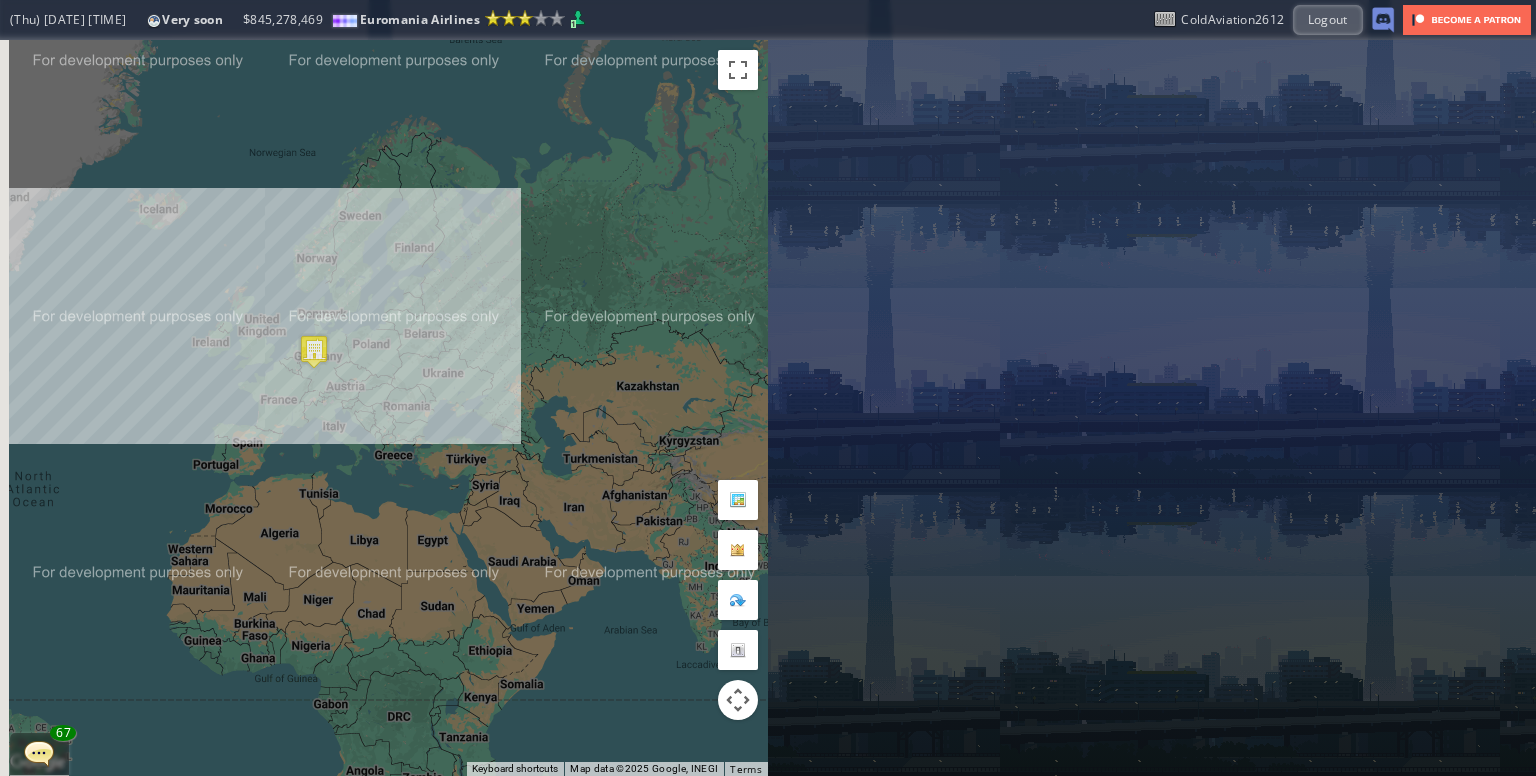 click on "To navigate, press the arrow keys." at bounding box center [384, 408] 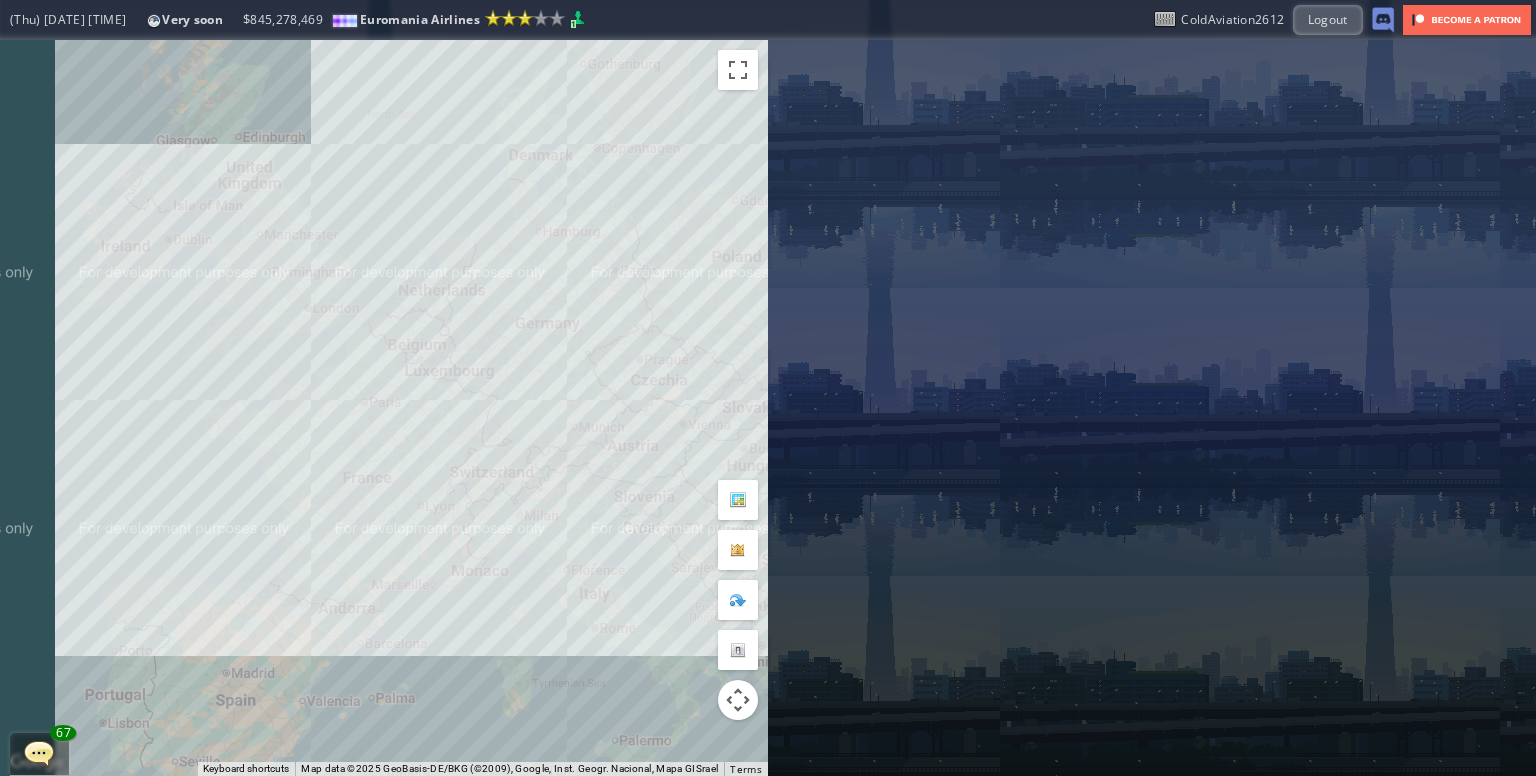 drag, startPoint x: 490, startPoint y: 280, endPoint x: 409, endPoint y: 92, distance: 204.7071 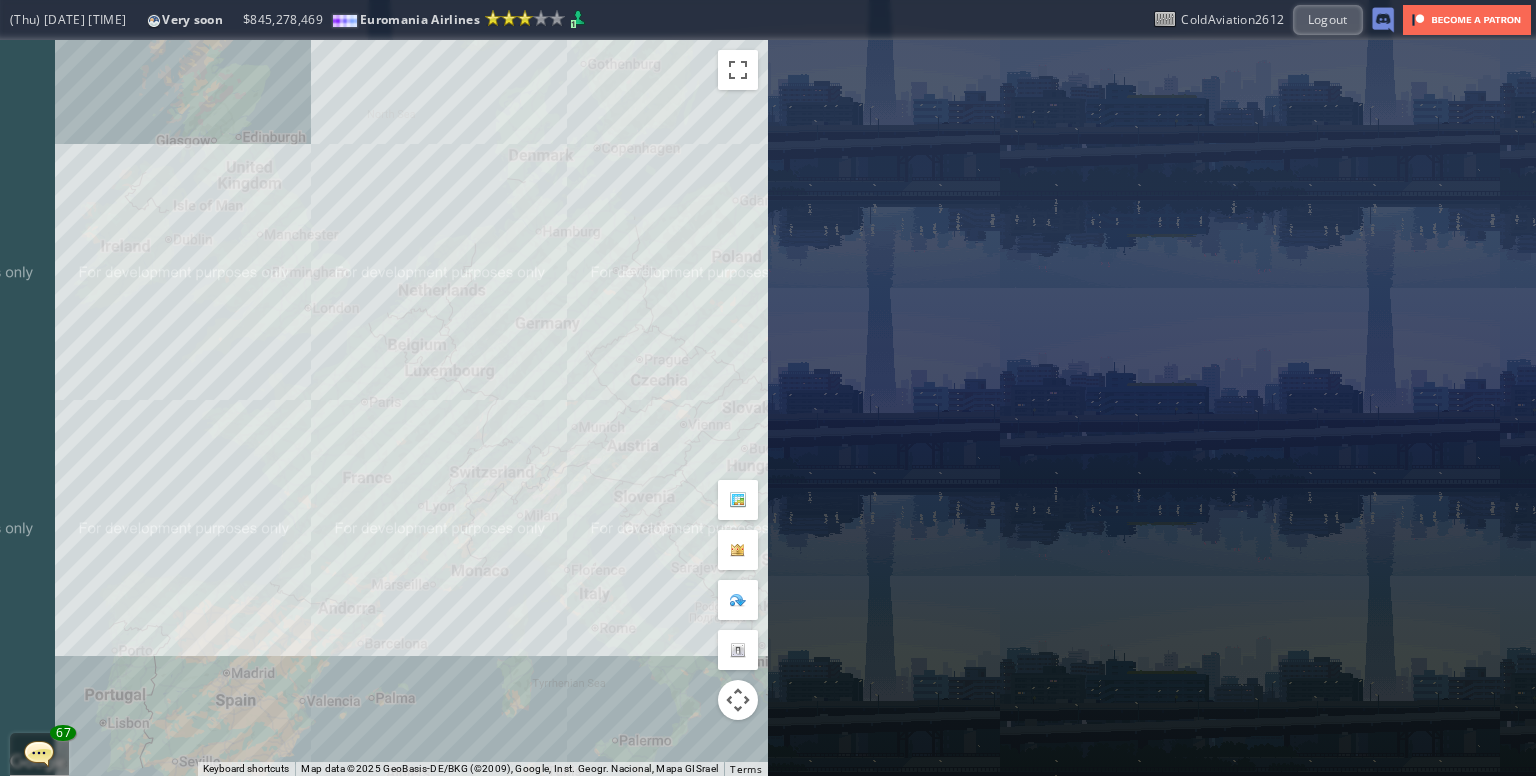 click on "To navigate, press the arrow keys." at bounding box center (384, 408) 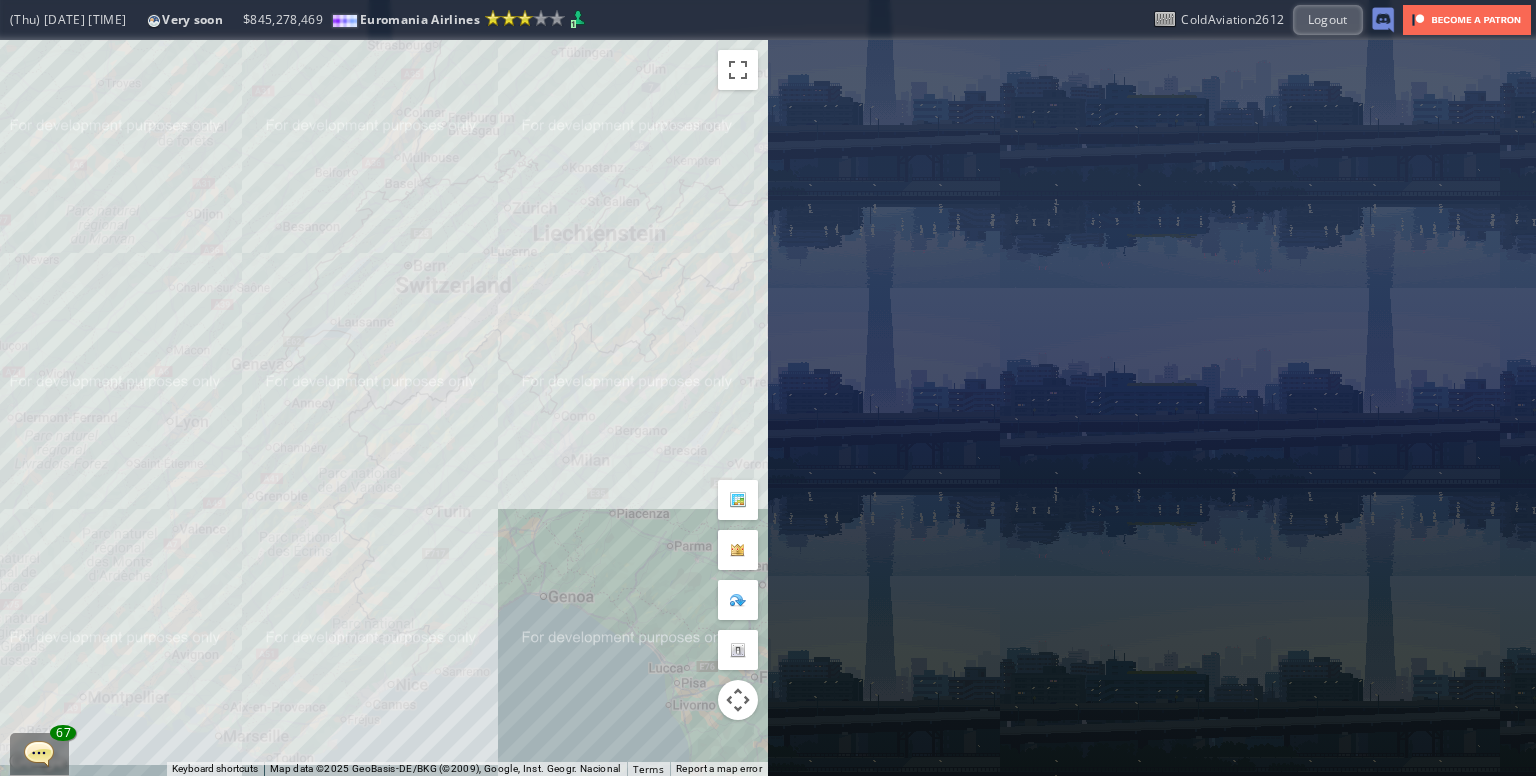 click on "To navigate, press the arrow keys." at bounding box center [384, 408] 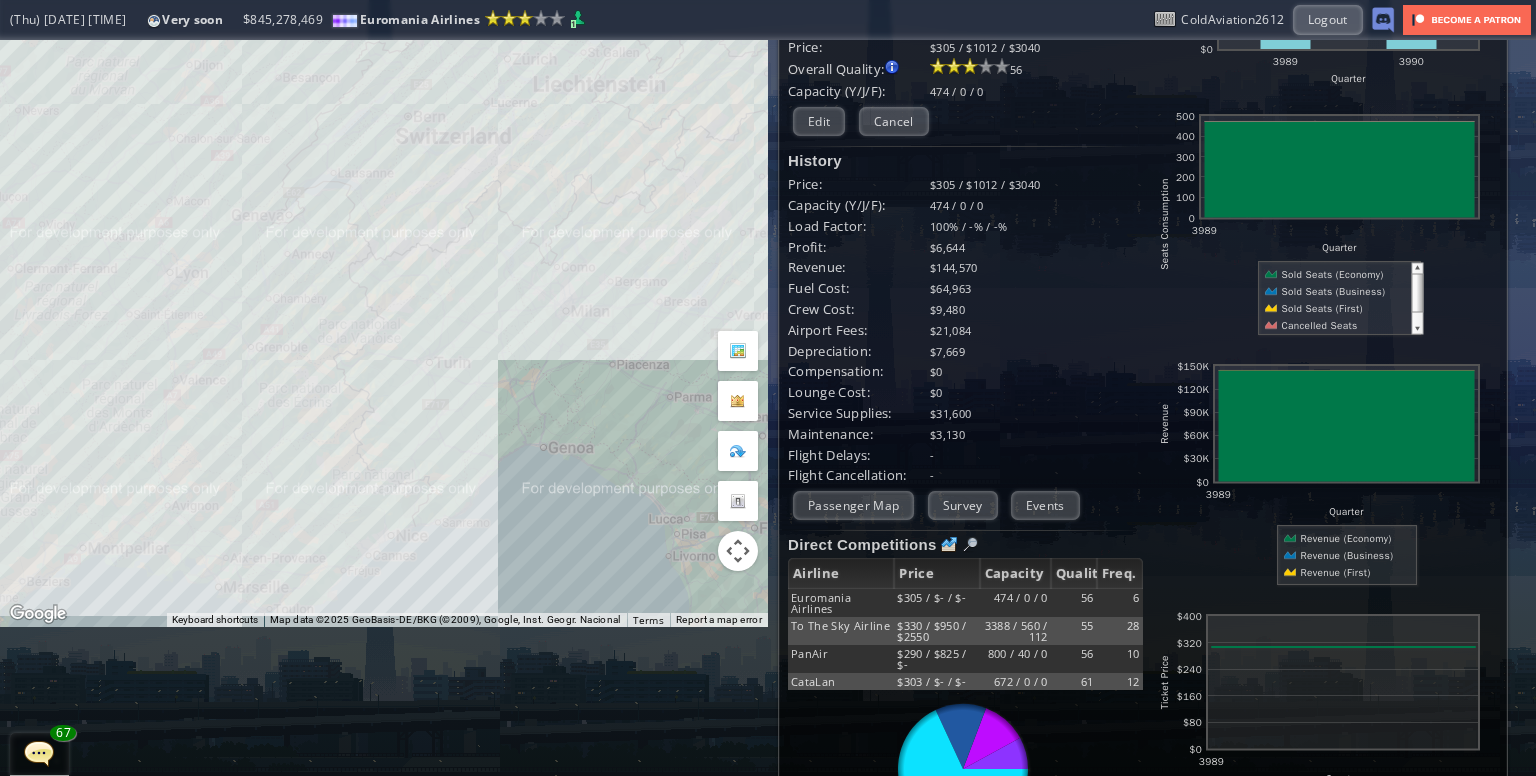 scroll, scrollTop: 55, scrollLeft: 0, axis: vertical 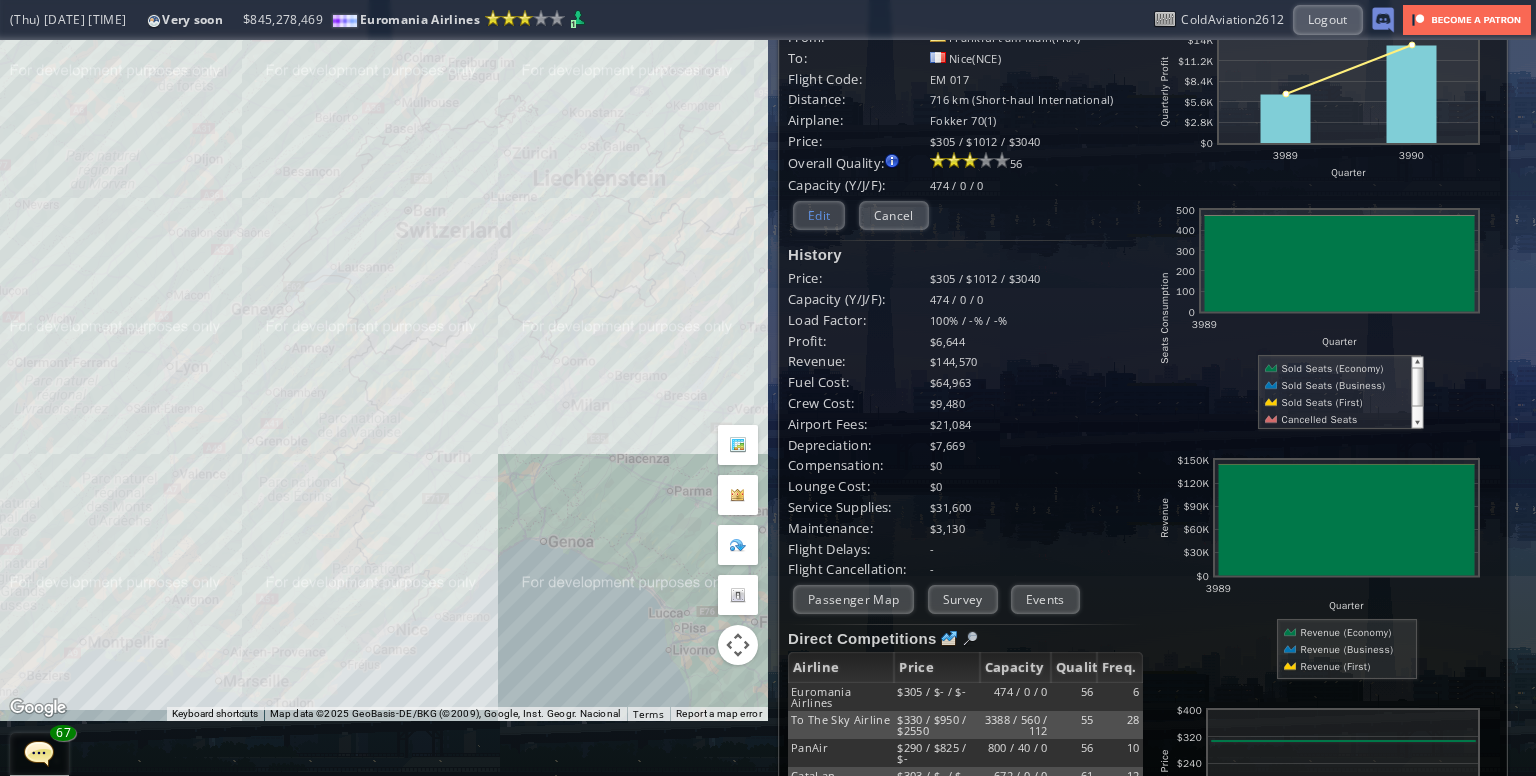 click on "Edit" at bounding box center (819, 215) 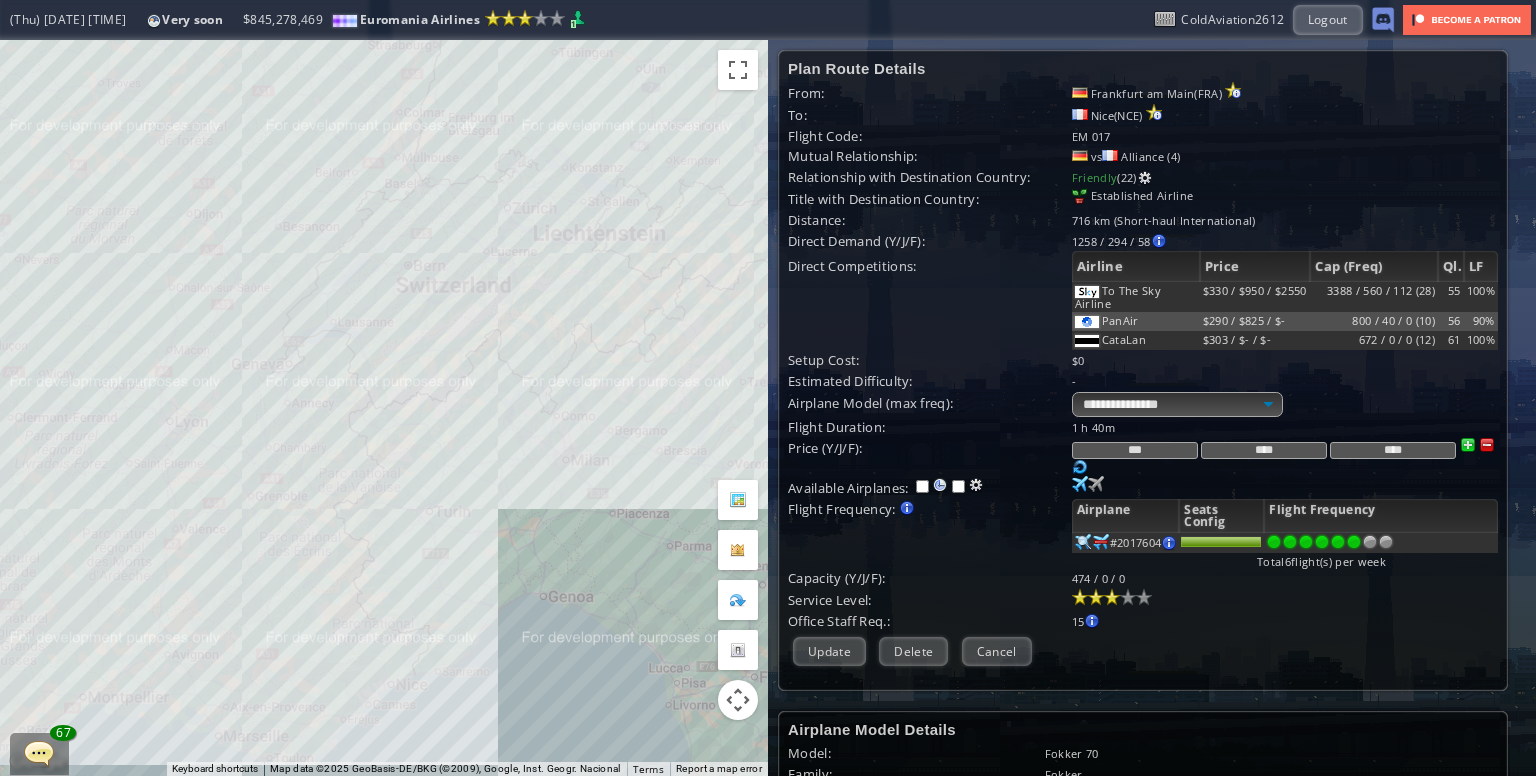 scroll, scrollTop: 200, scrollLeft: 0, axis: vertical 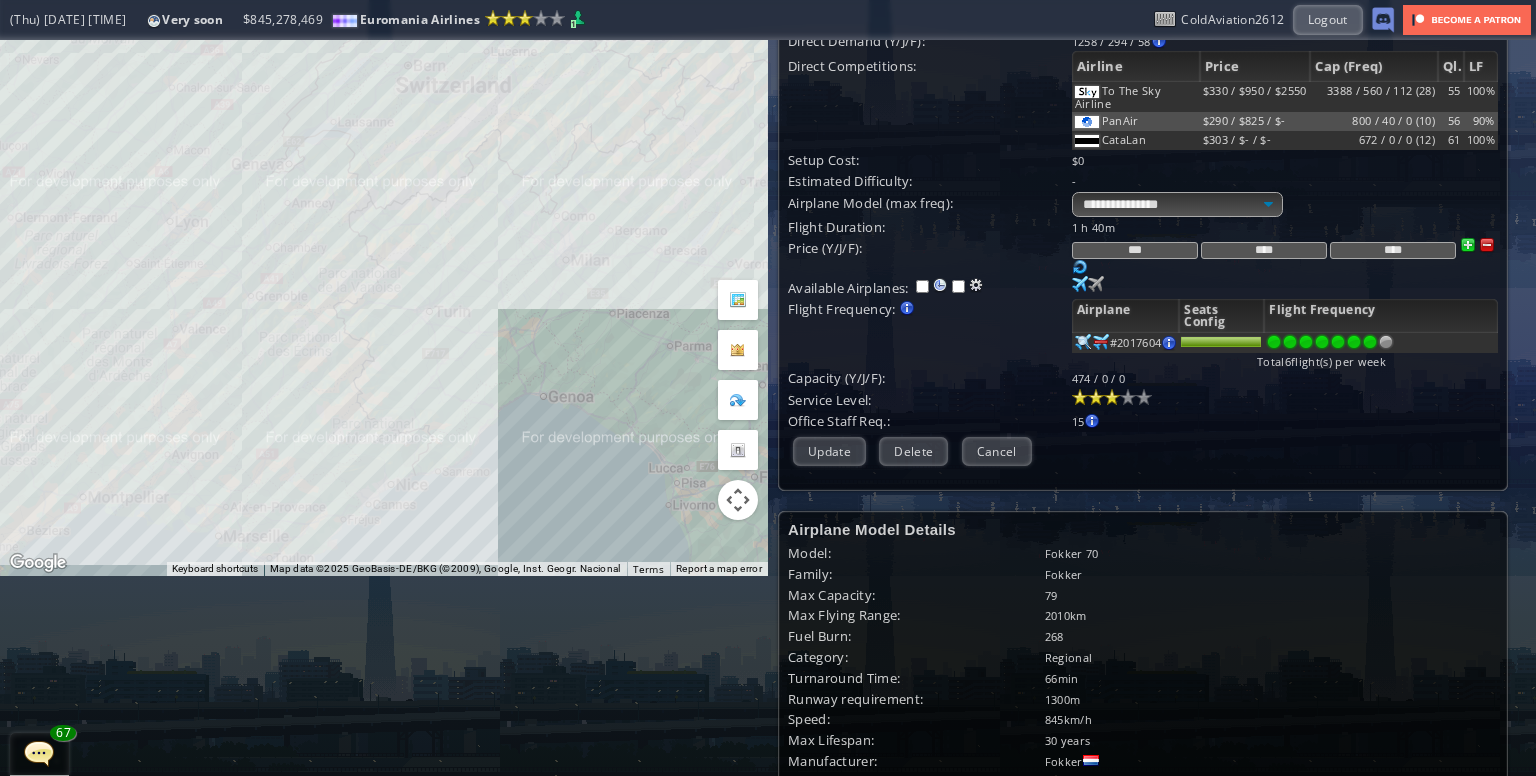 click at bounding box center [1370, 342] 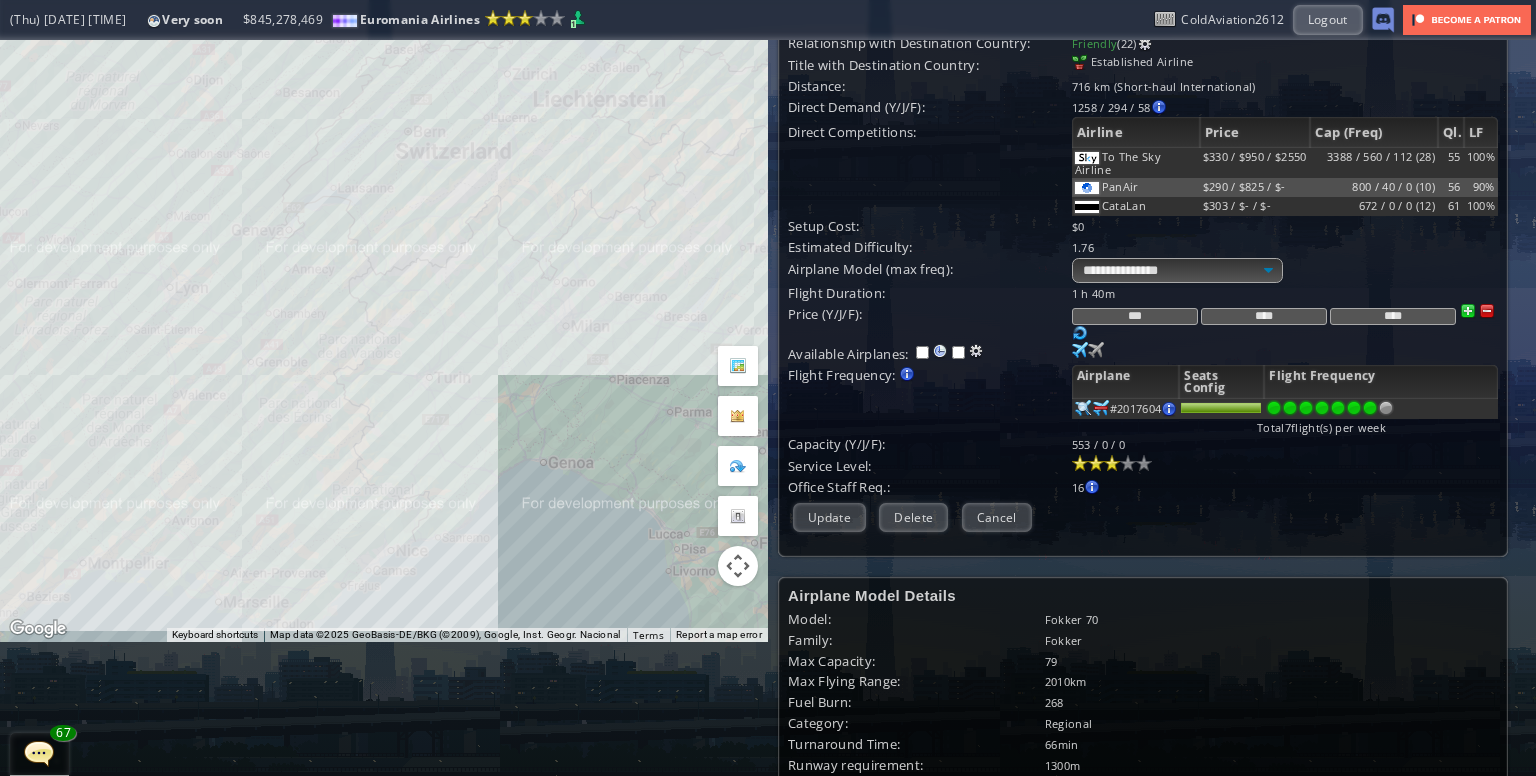 scroll, scrollTop: 100, scrollLeft: 0, axis: vertical 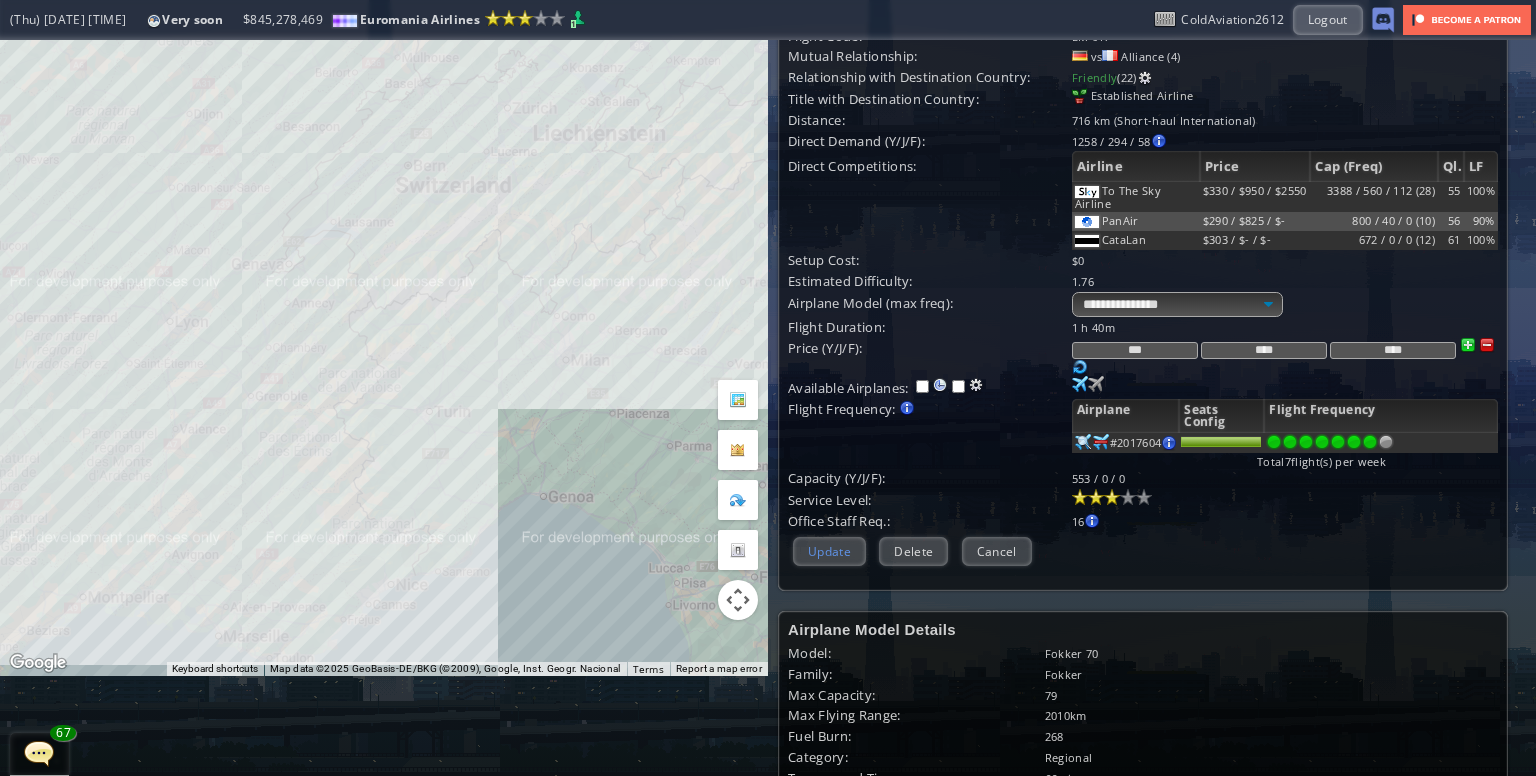 click on "Update" at bounding box center [829, 551] 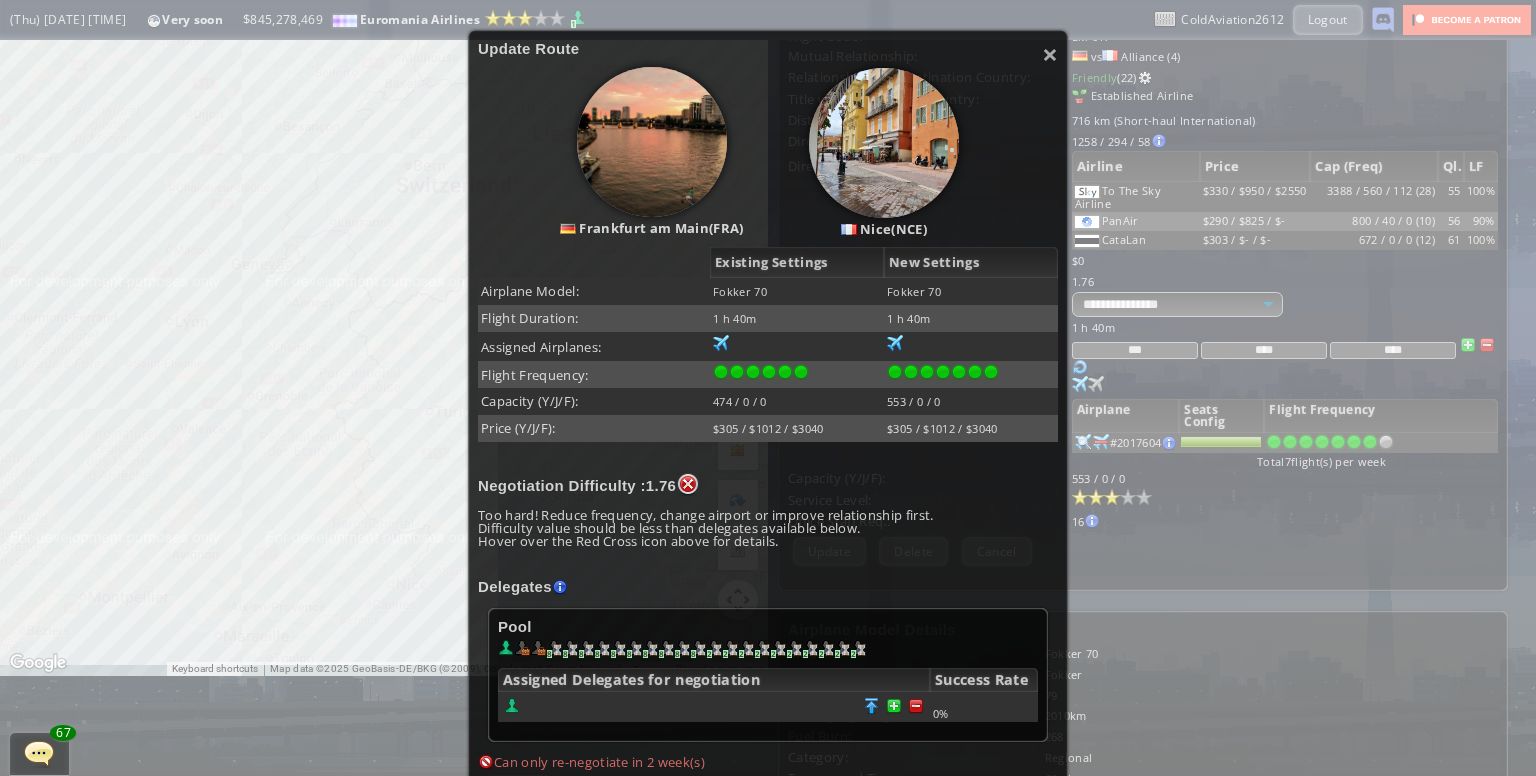 scroll, scrollTop: 400, scrollLeft: 0, axis: vertical 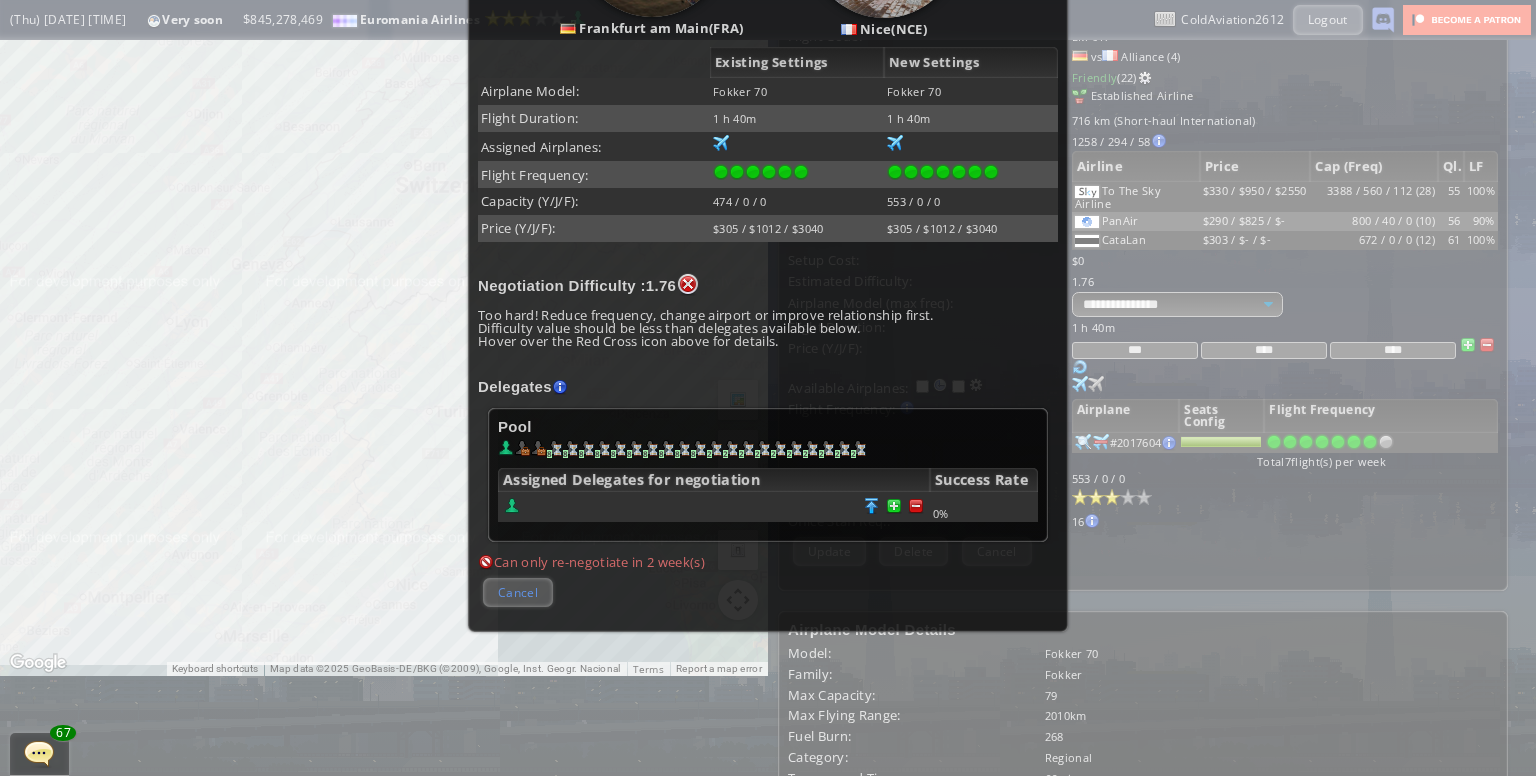 click on "Cancel" at bounding box center [518, 592] 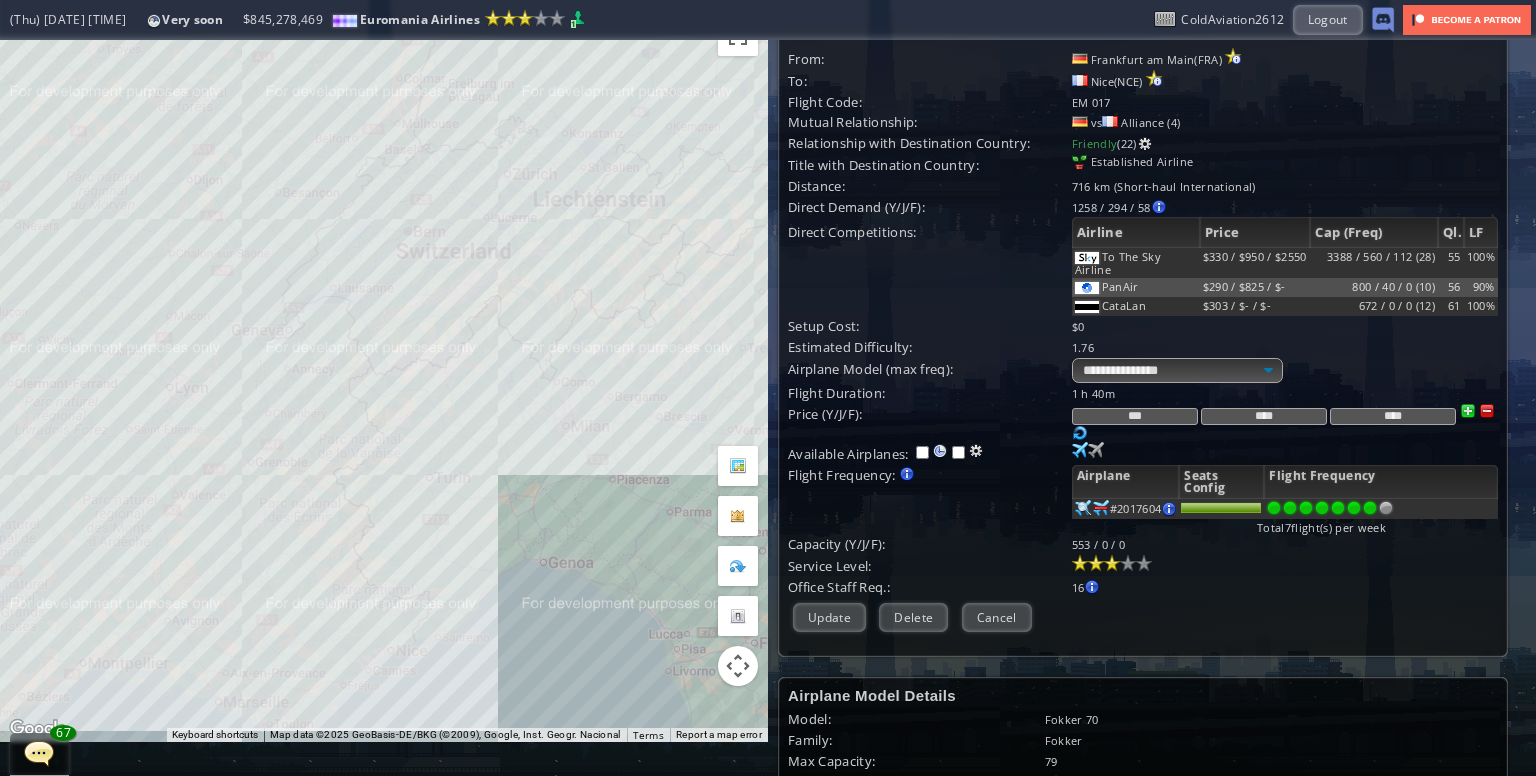 scroll, scrollTop: 0, scrollLeft: 0, axis: both 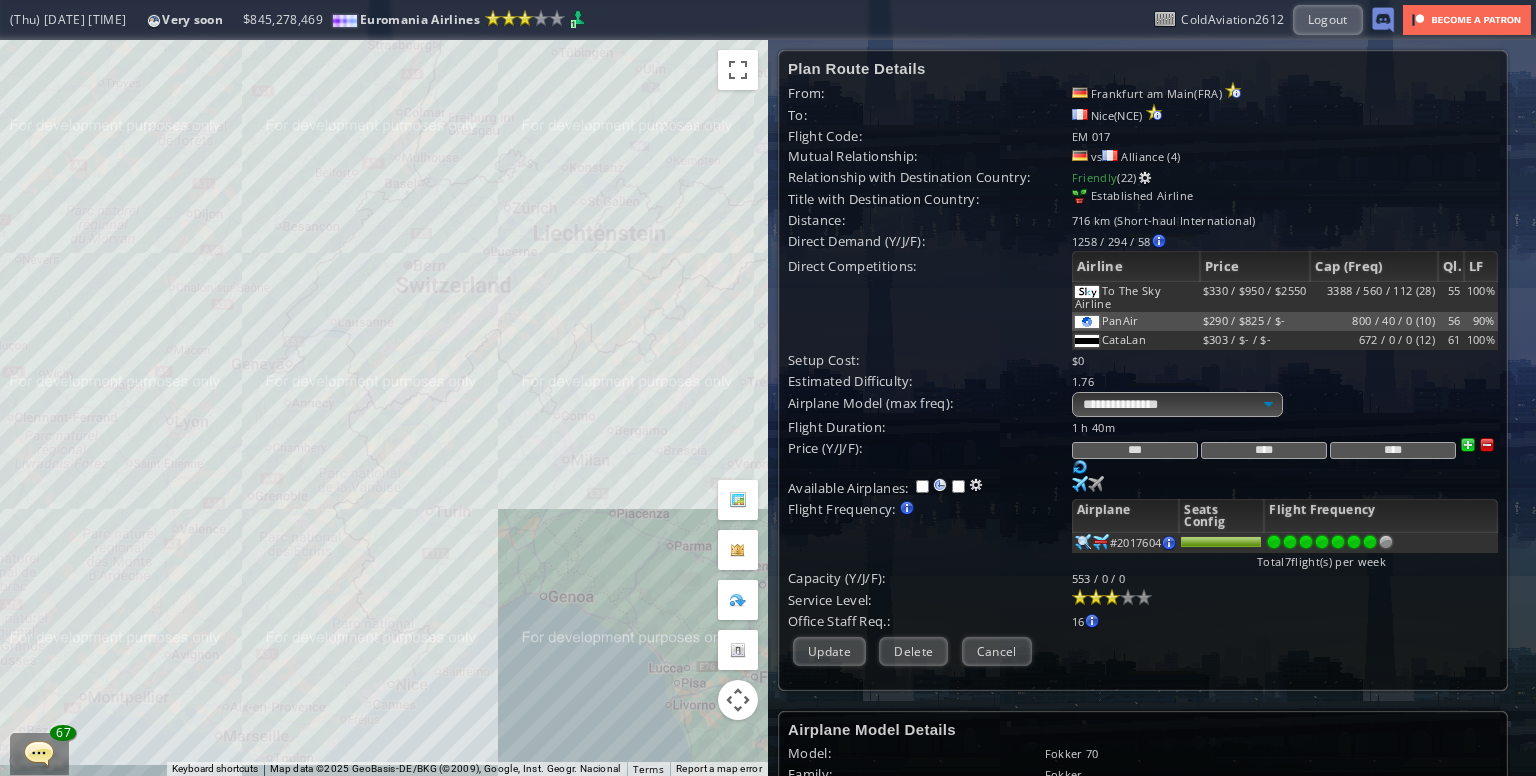 click on "***" at bounding box center (1135, 450) 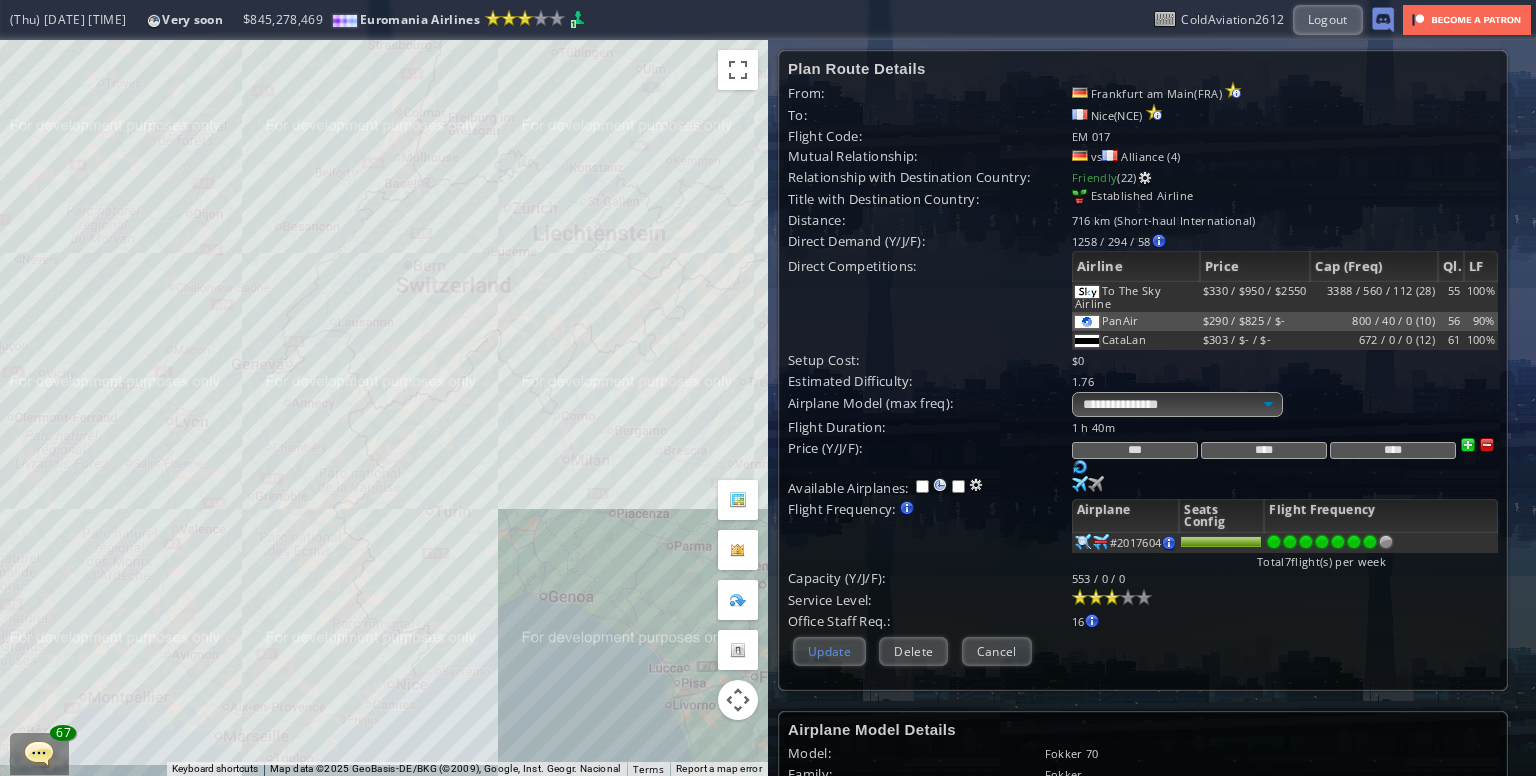 type on "***" 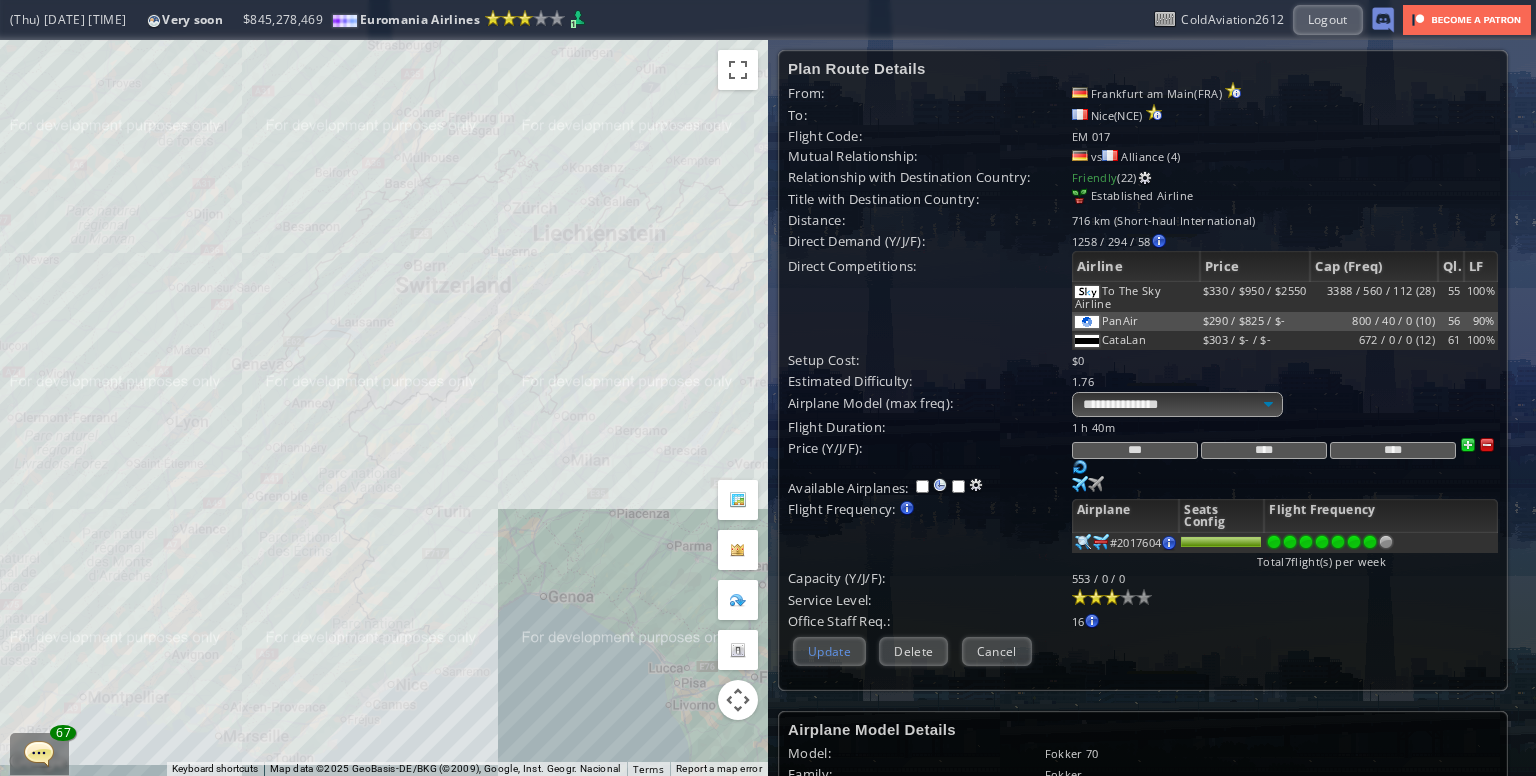 click on "Update" at bounding box center (829, 651) 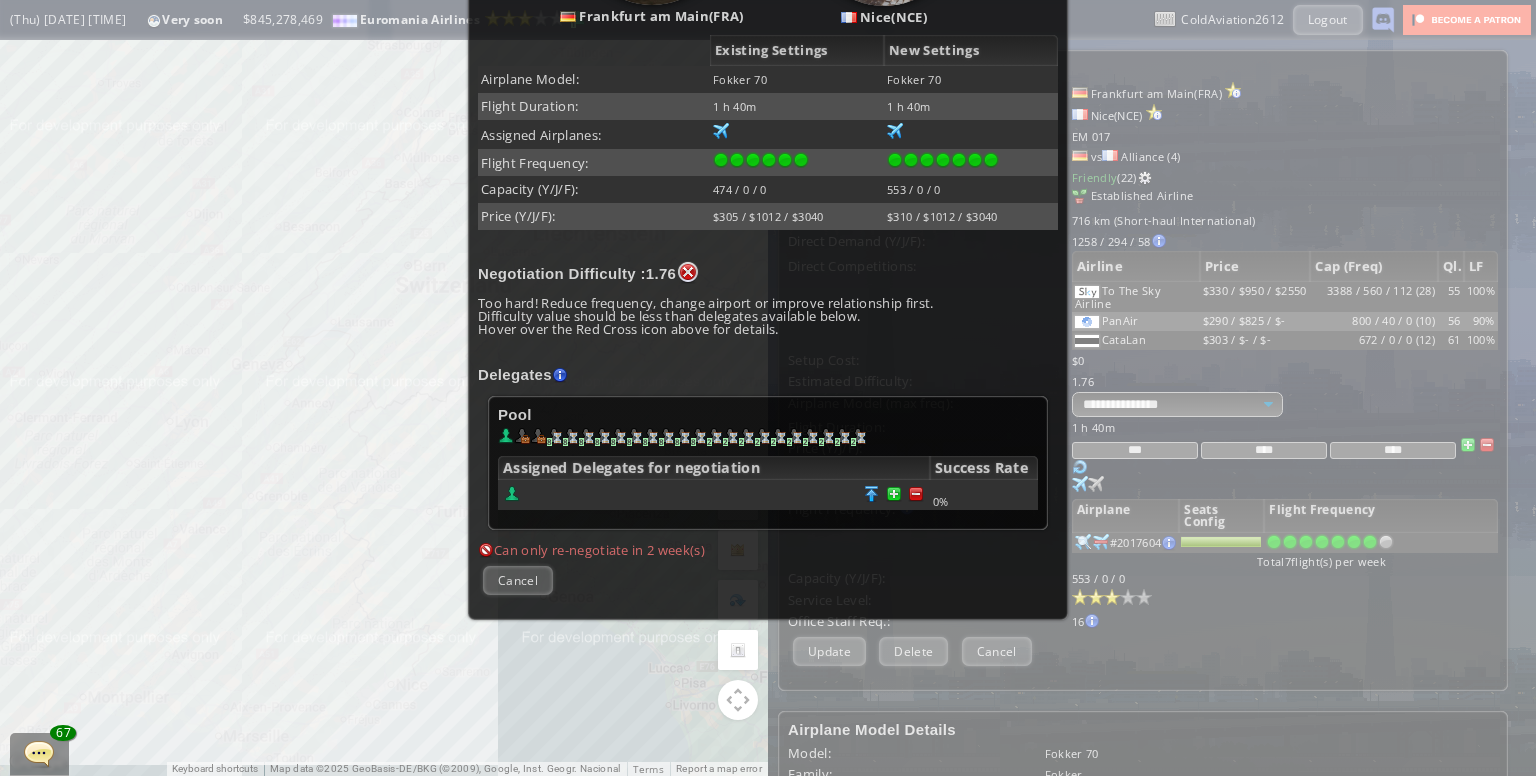 scroll, scrollTop: 12, scrollLeft: 0, axis: vertical 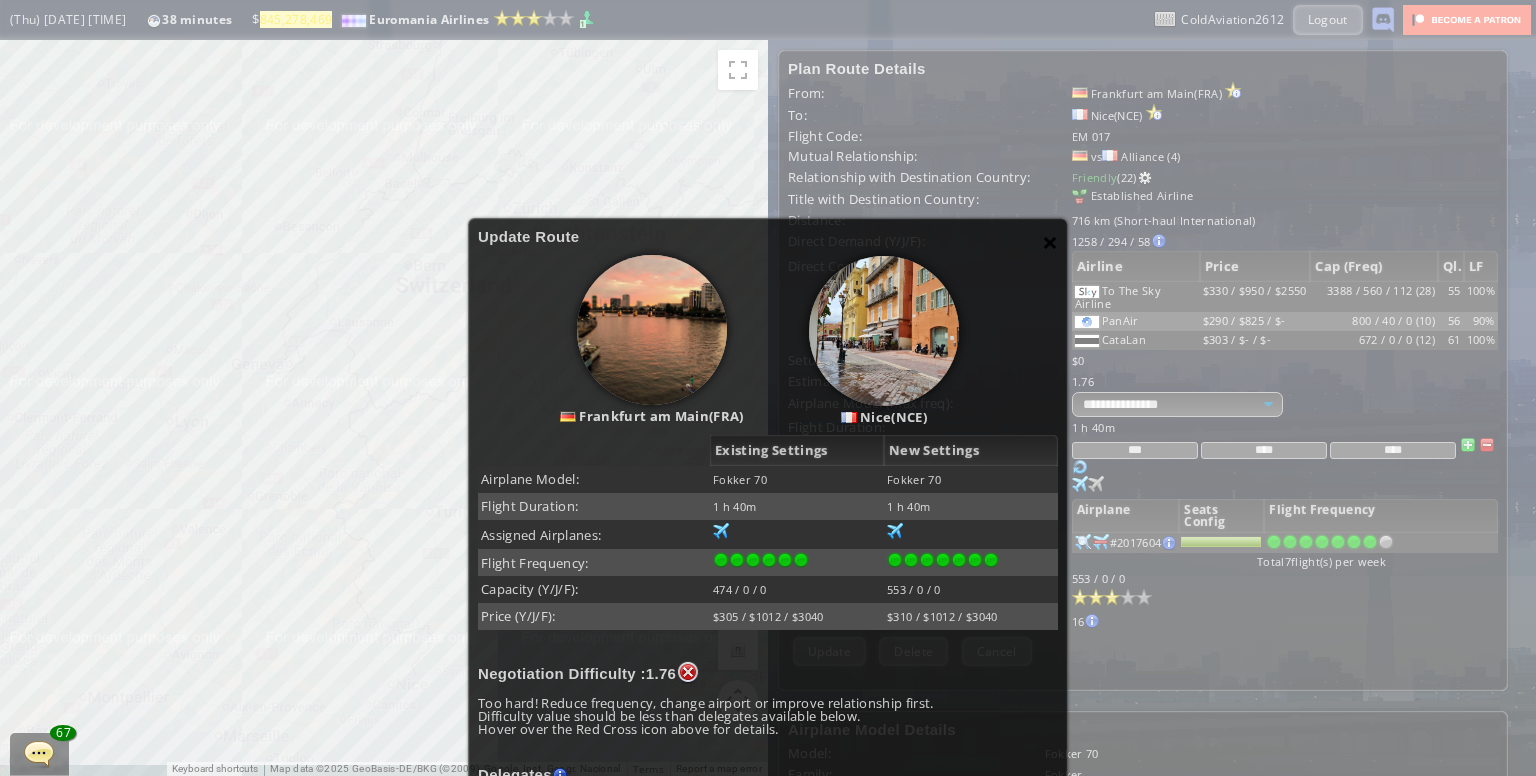 click on "×" at bounding box center (1050, 242) 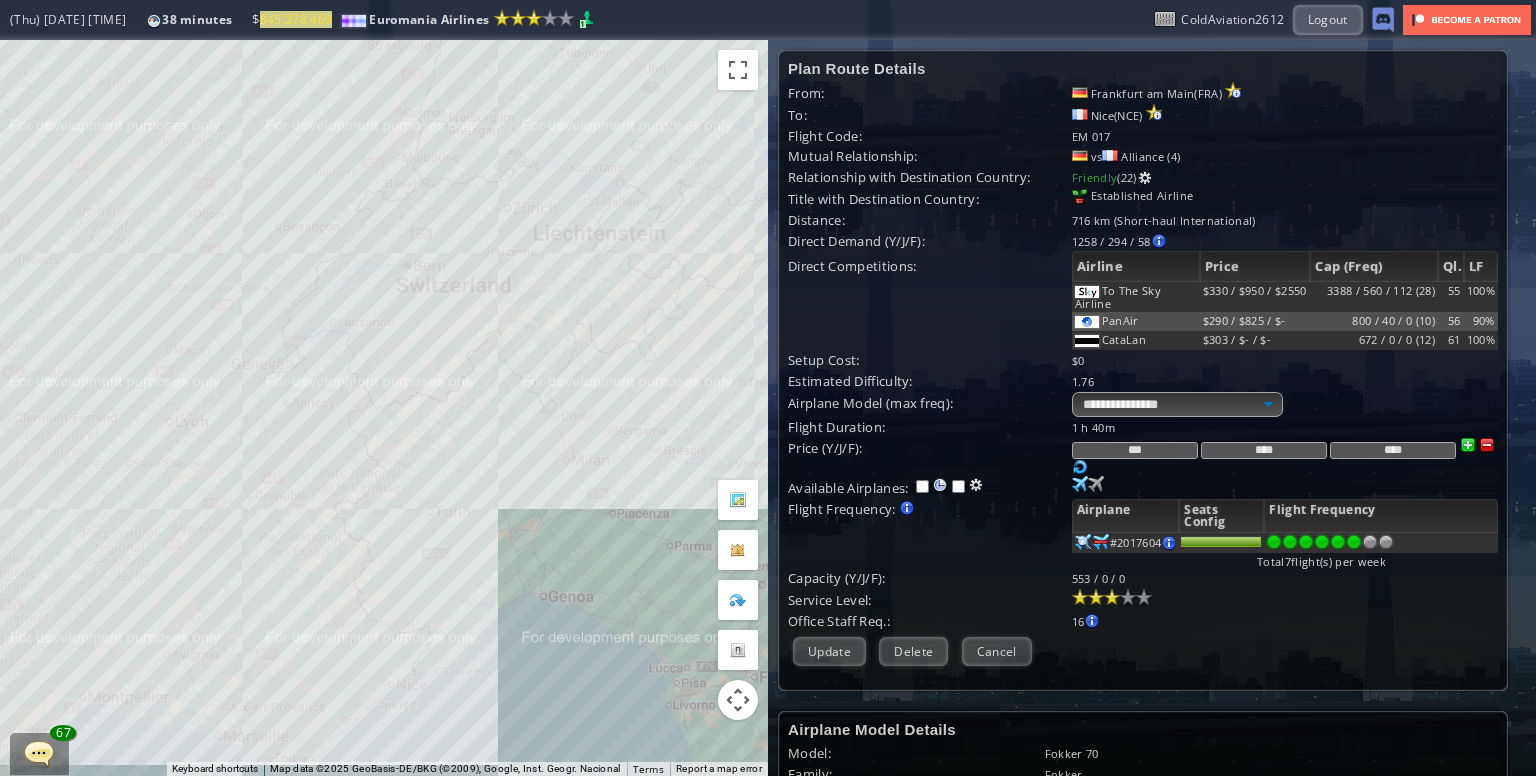 click at bounding box center (1354, 542) 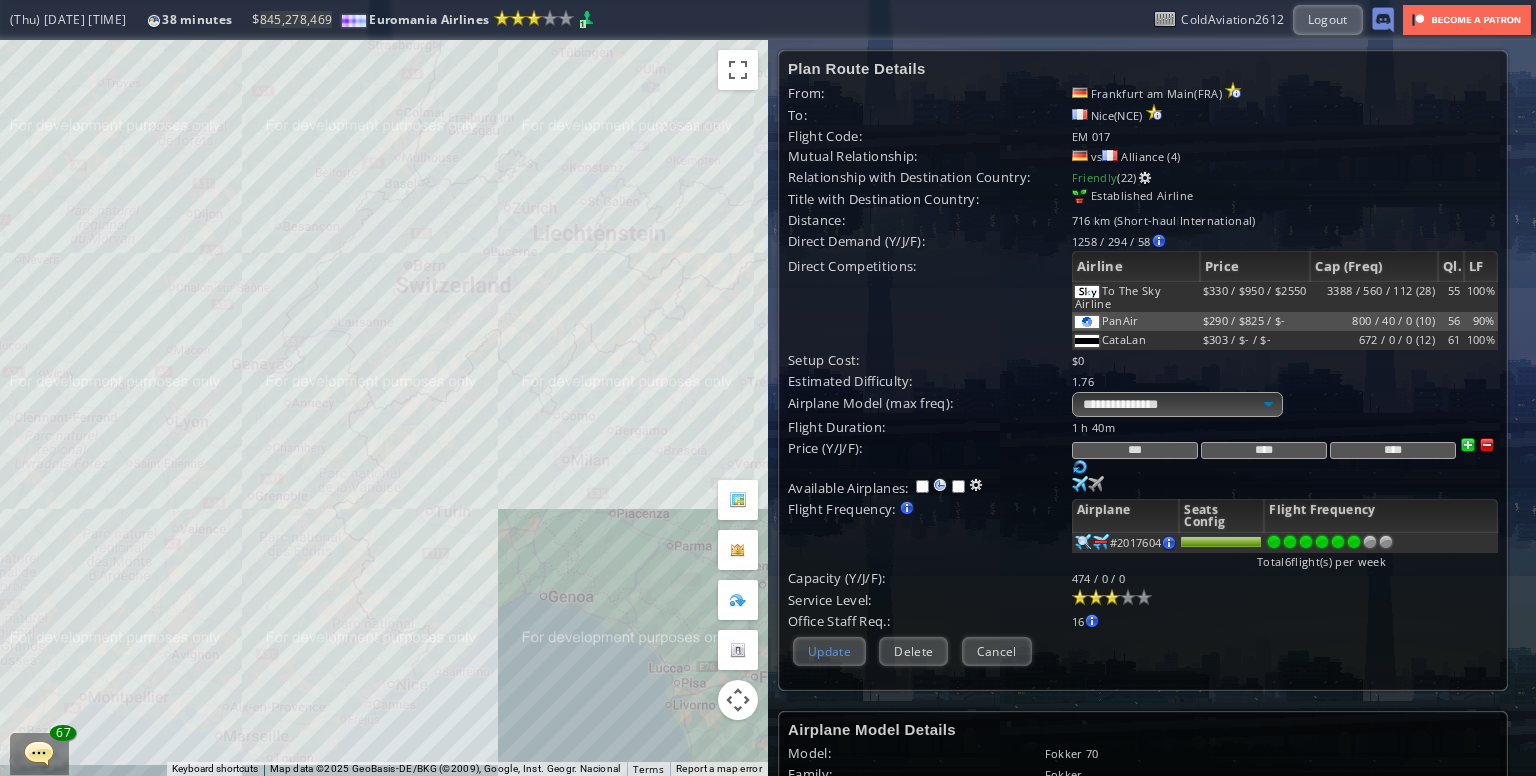 click on "Update" at bounding box center [829, 651] 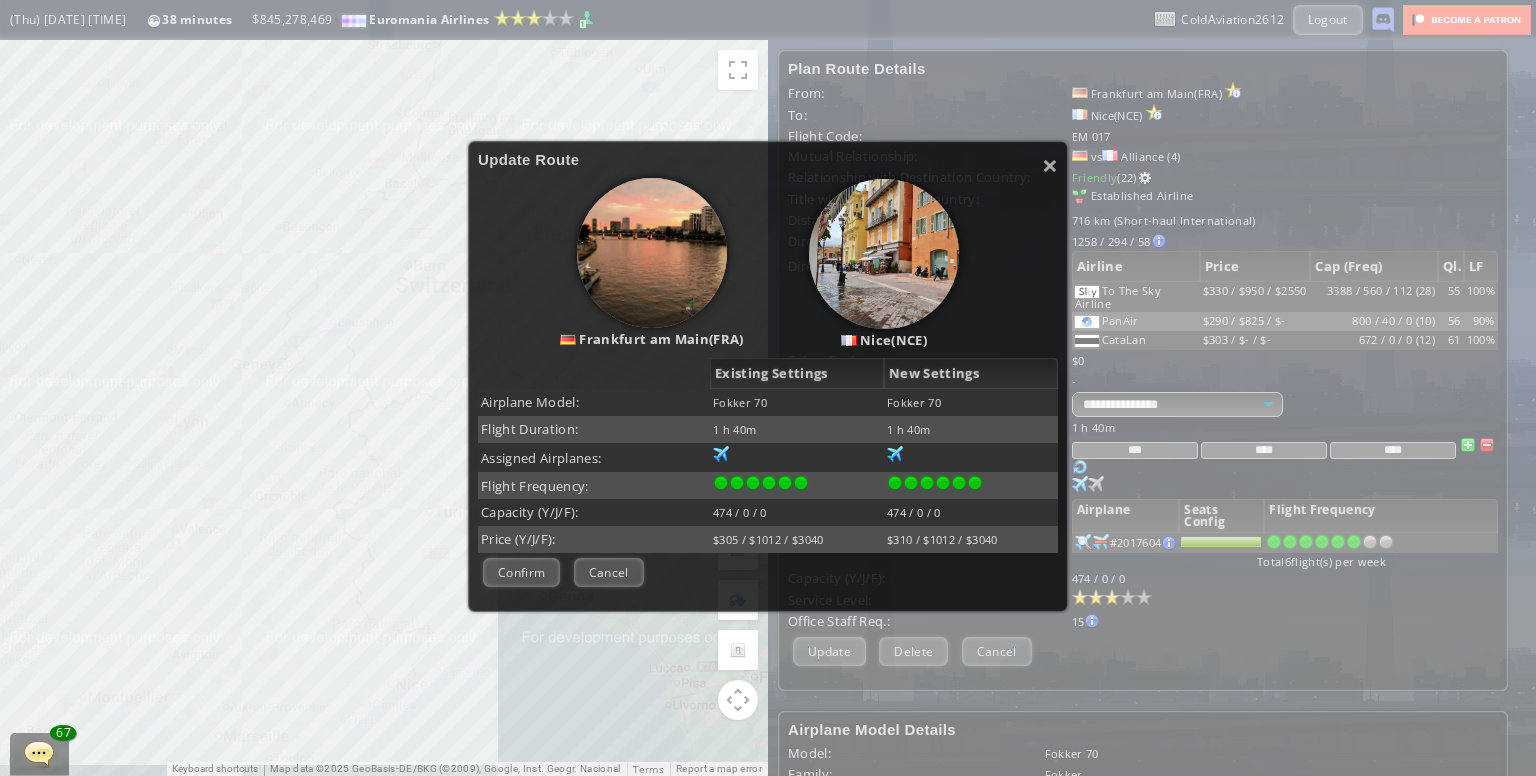 scroll, scrollTop: 152, scrollLeft: 0, axis: vertical 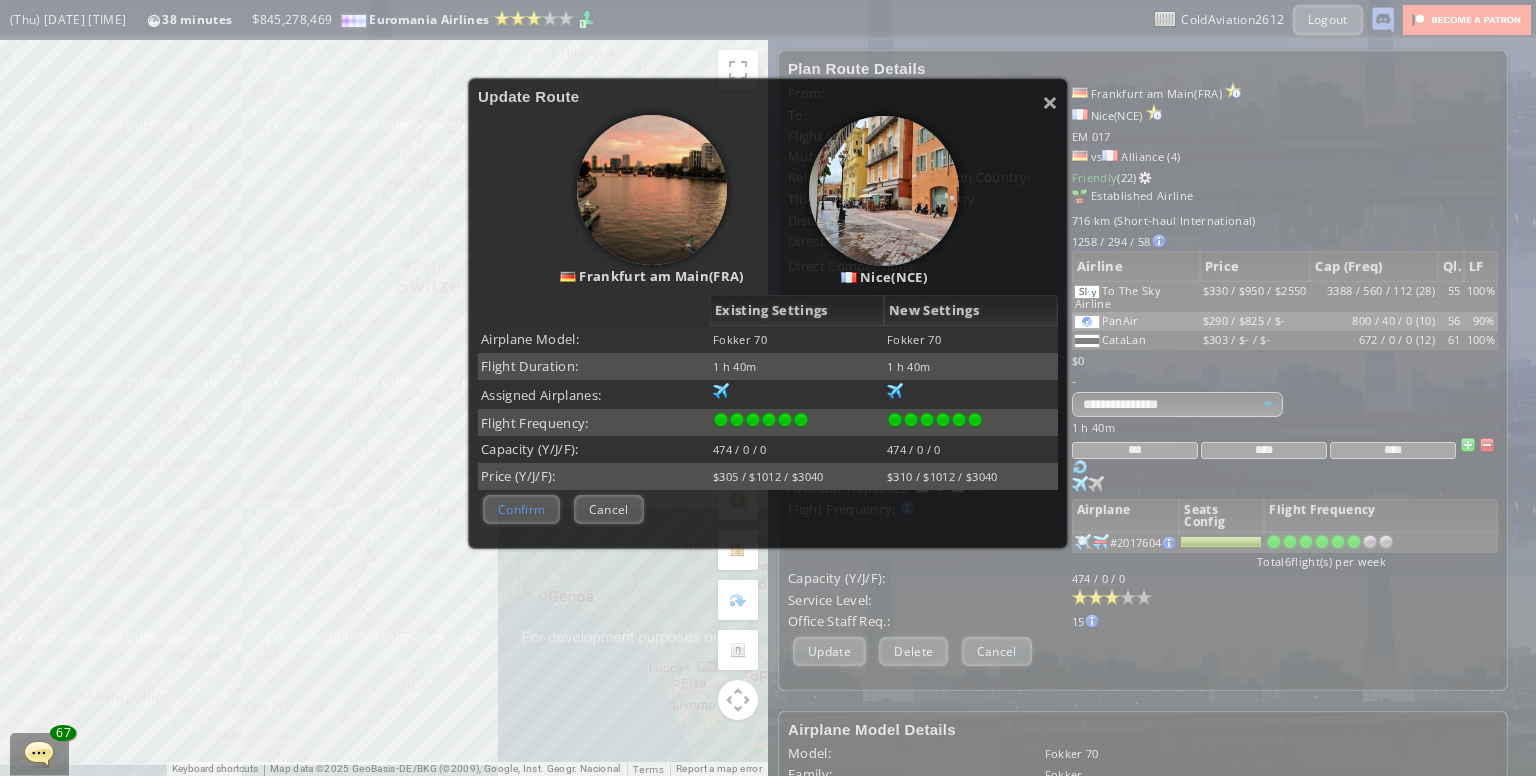 click on "Confirm" at bounding box center [521, 509] 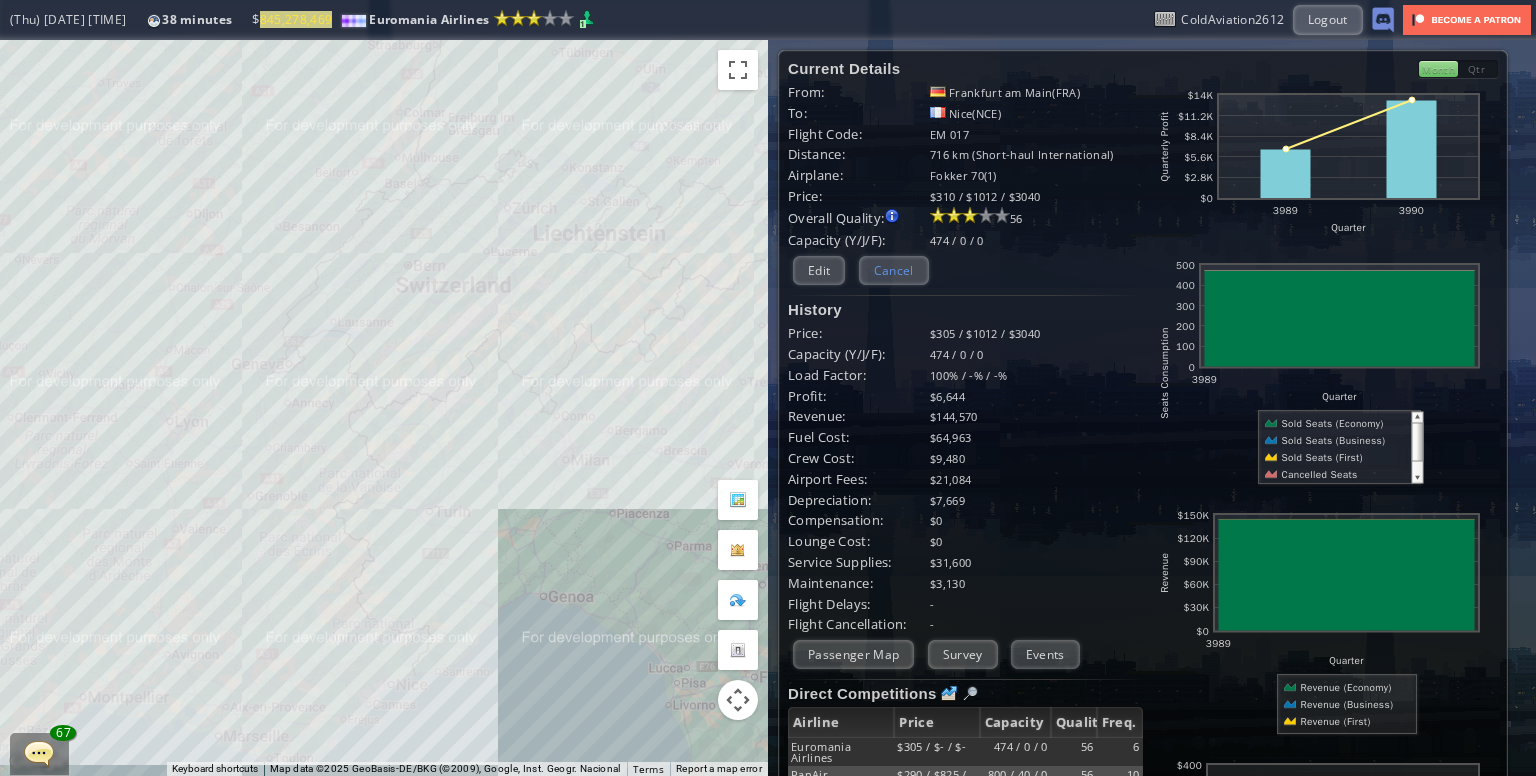 click on "Cancel" at bounding box center (894, 270) 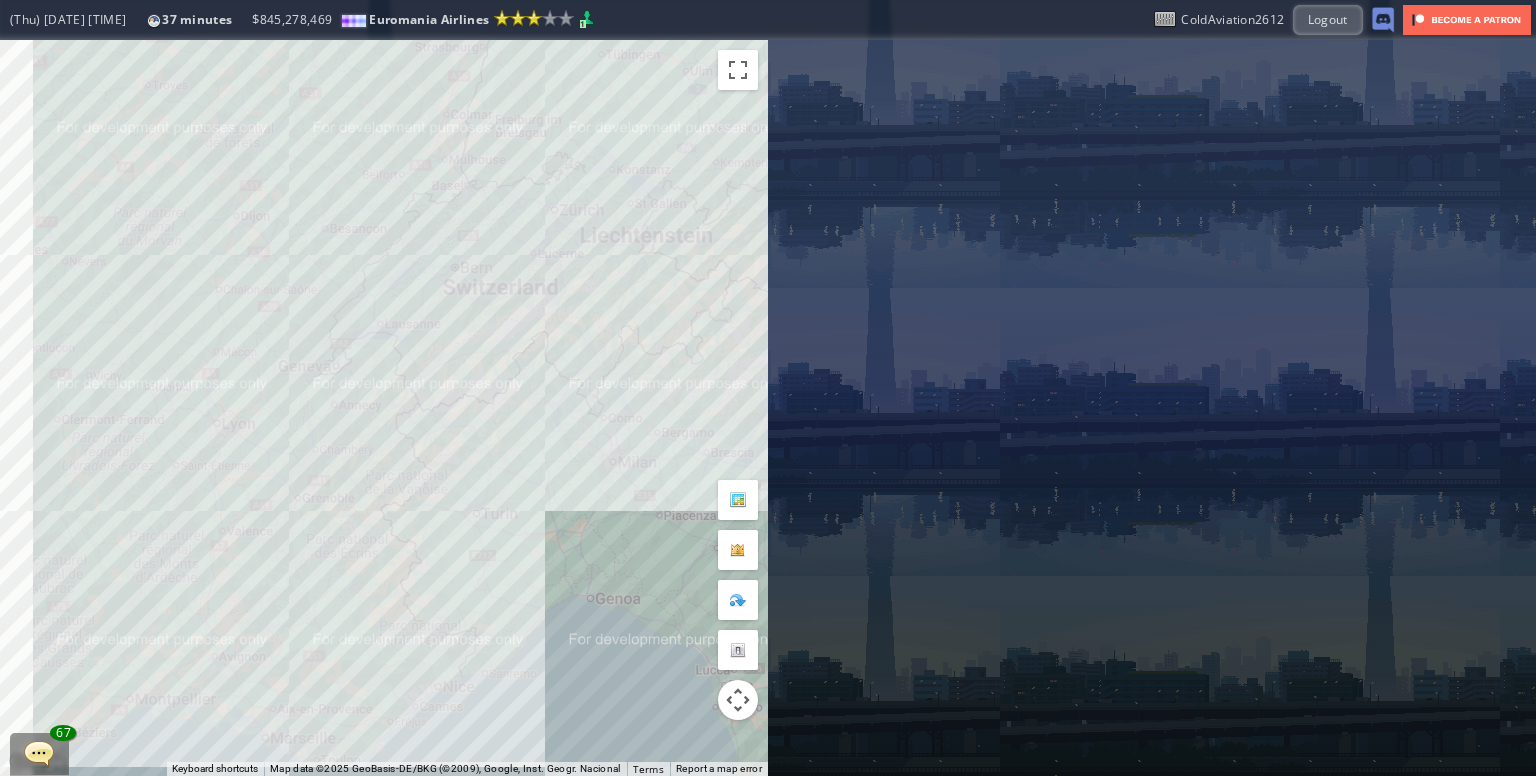 drag, startPoint x: 247, startPoint y: 422, endPoint x: 399, endPoint y: 408, distance: 152.64337 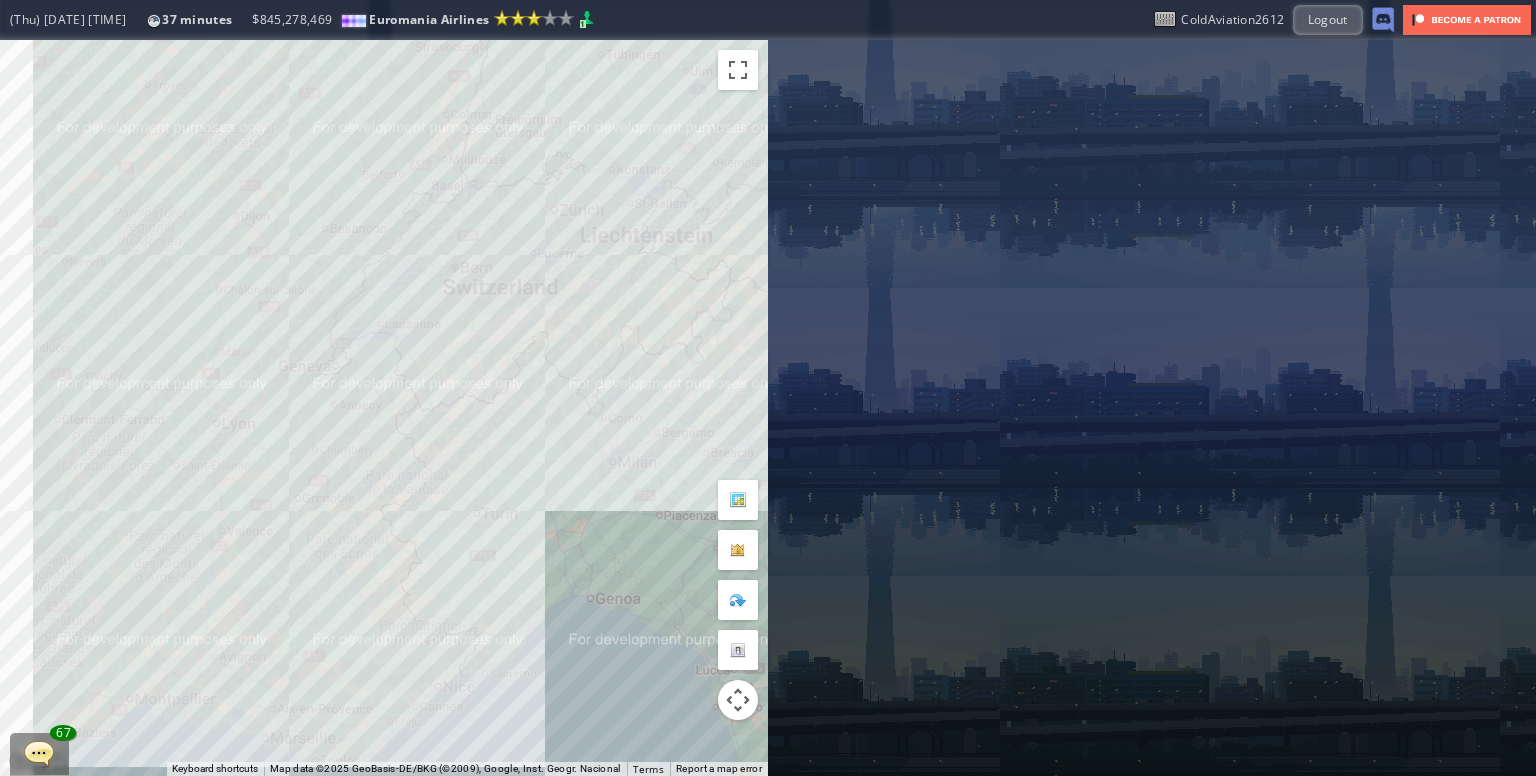 click on "To navigate, press the arrow keys." at bounding box center (384, 408) 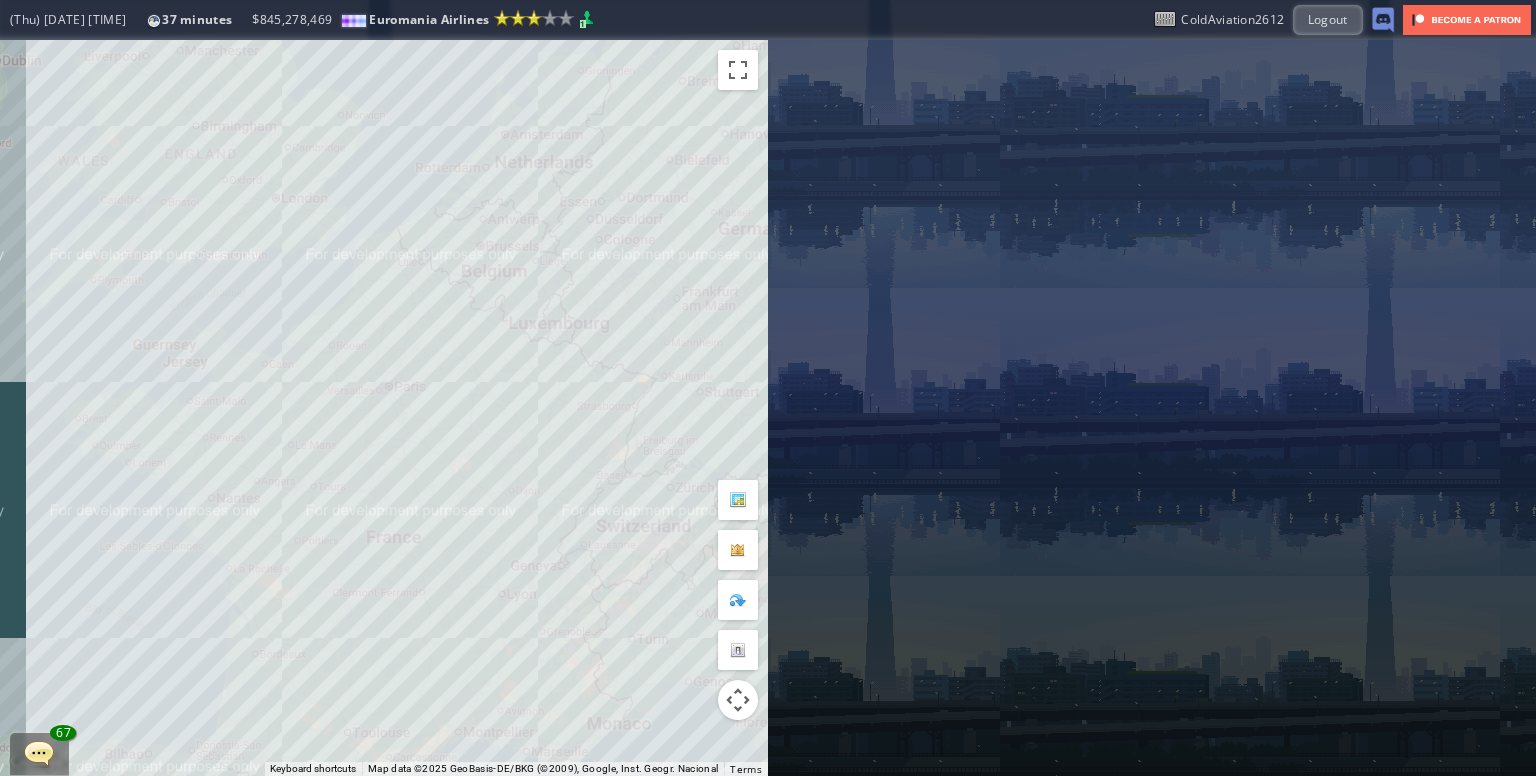 drag, startPoint x: 390, startPoint y: 341, endPoint x: 460, endPoint y: 541, distance: 211.8962 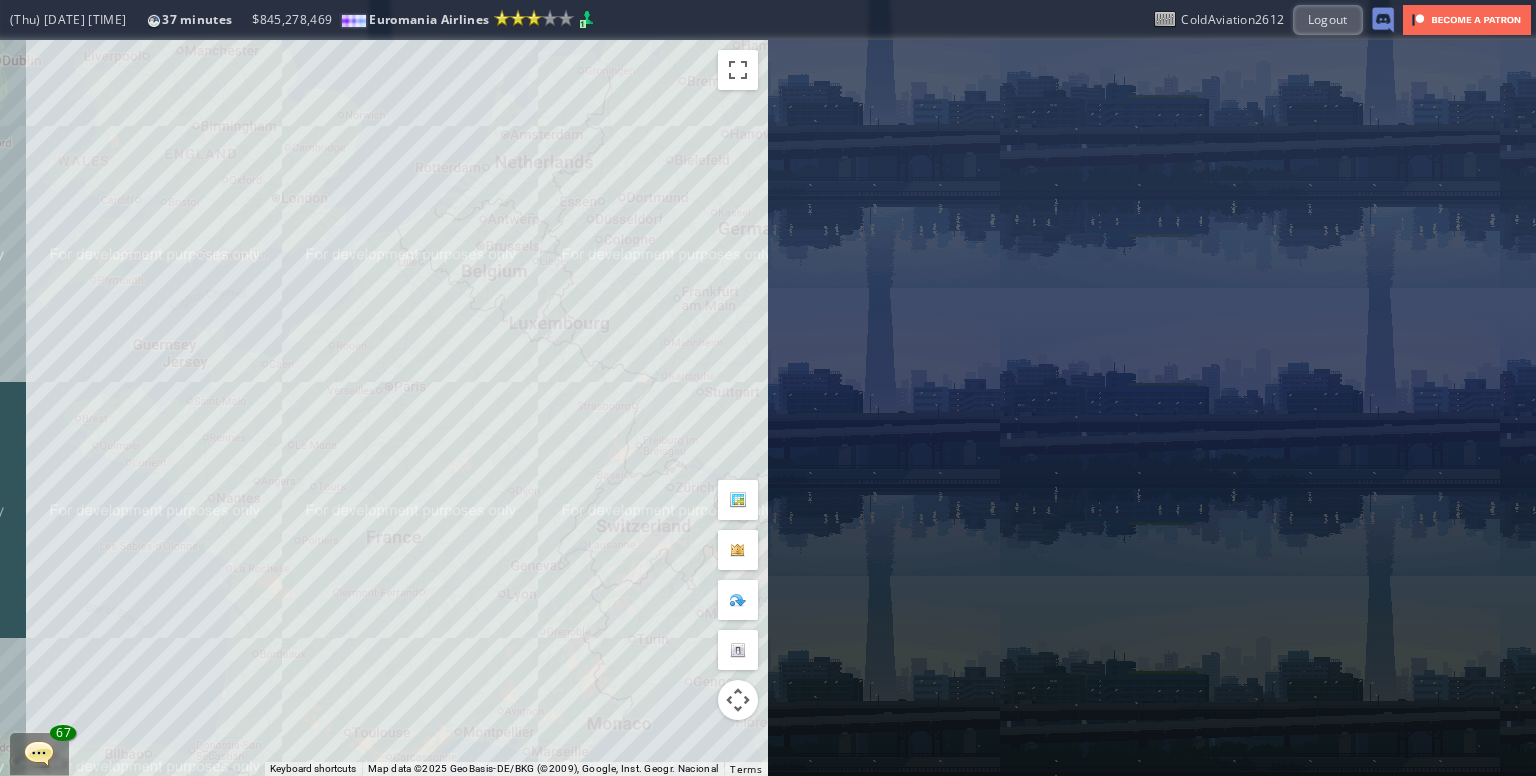 click on "To navigate, press the arrow keys." at bounding box center [384, 408] 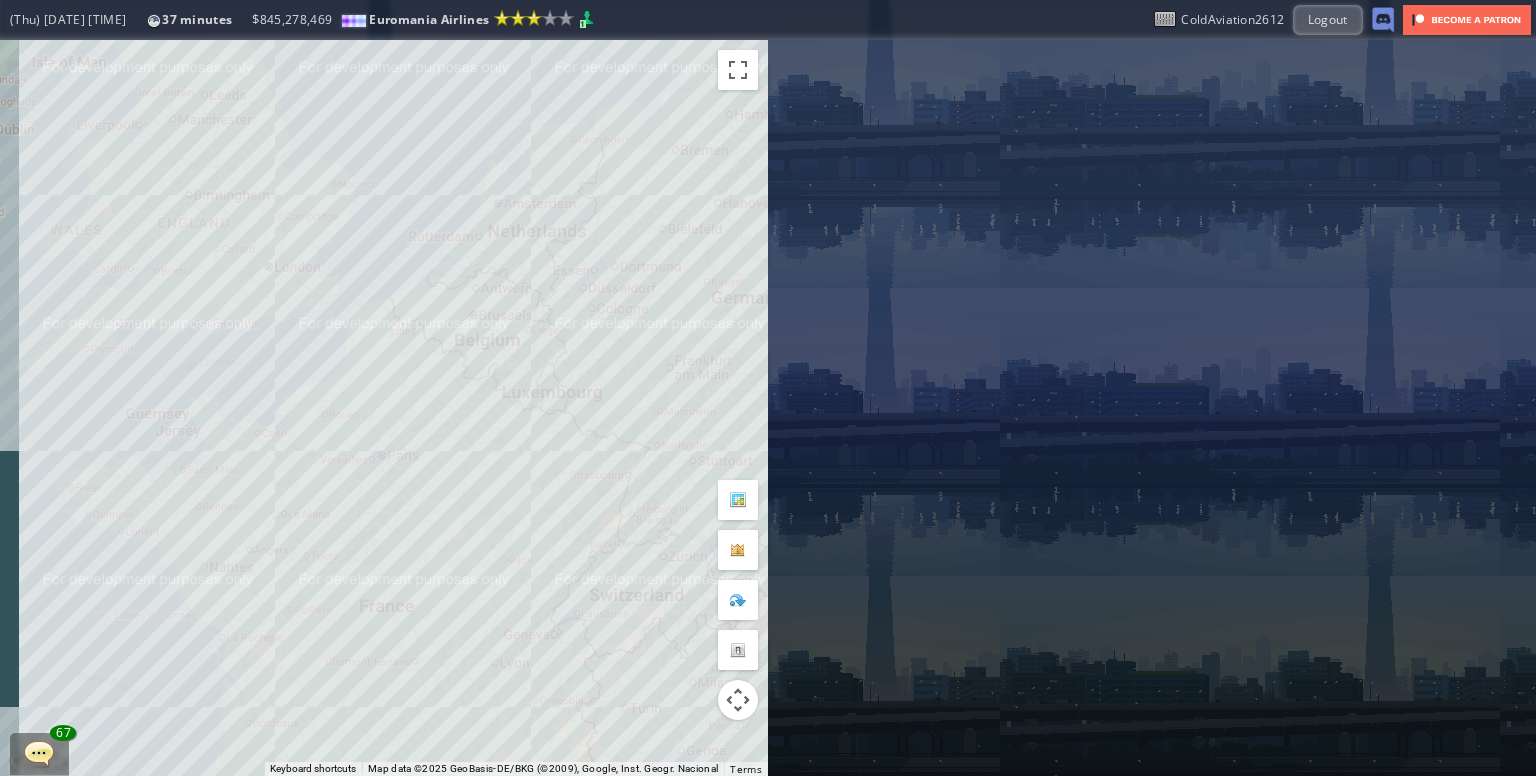 drag, startPoint x: 512, startPoint y: 542, endPoint x: 509, endPoint y: 584, distance: 42.107006 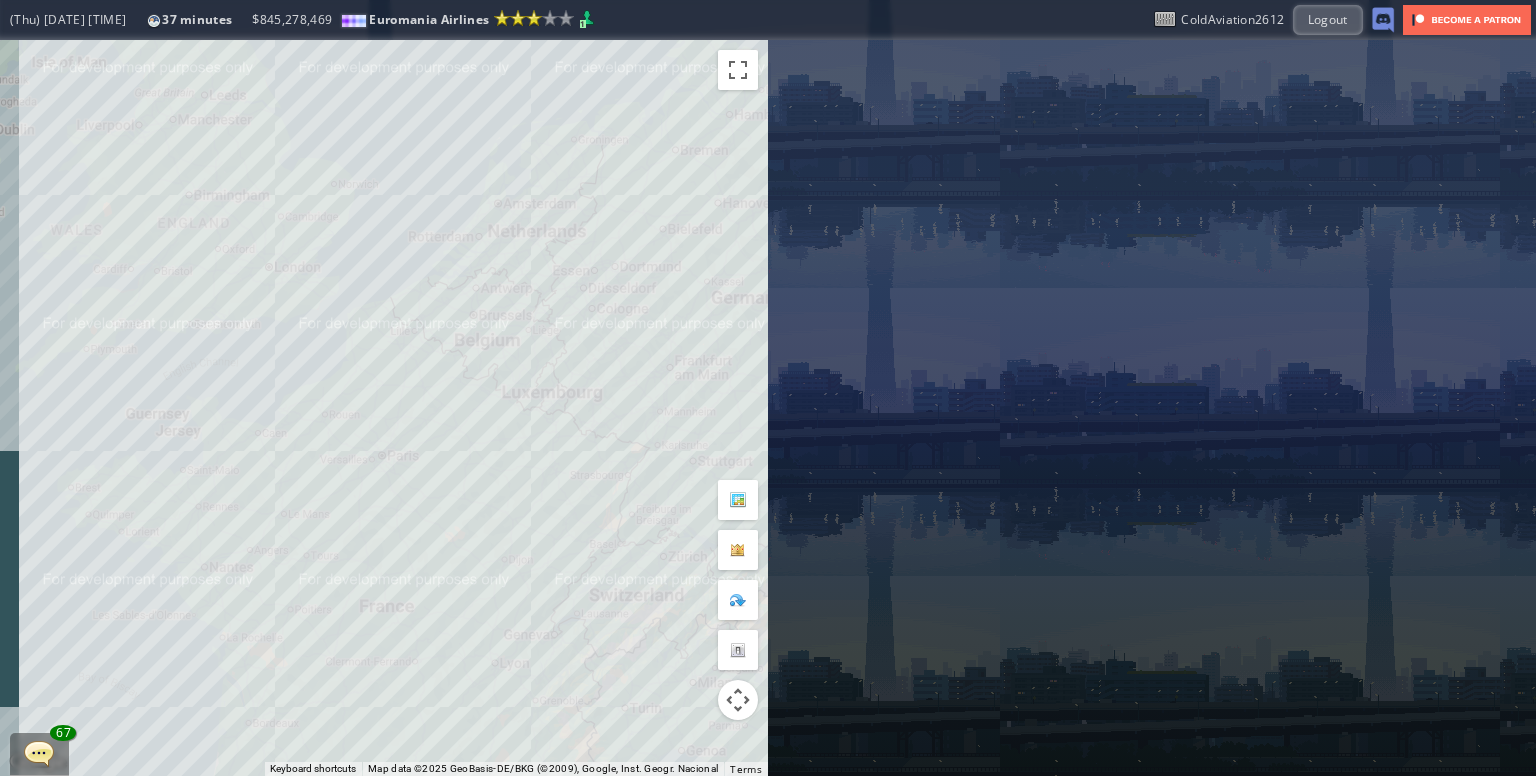 click on "To navigate, press the arrow keys." at bounding box center (384, 408) 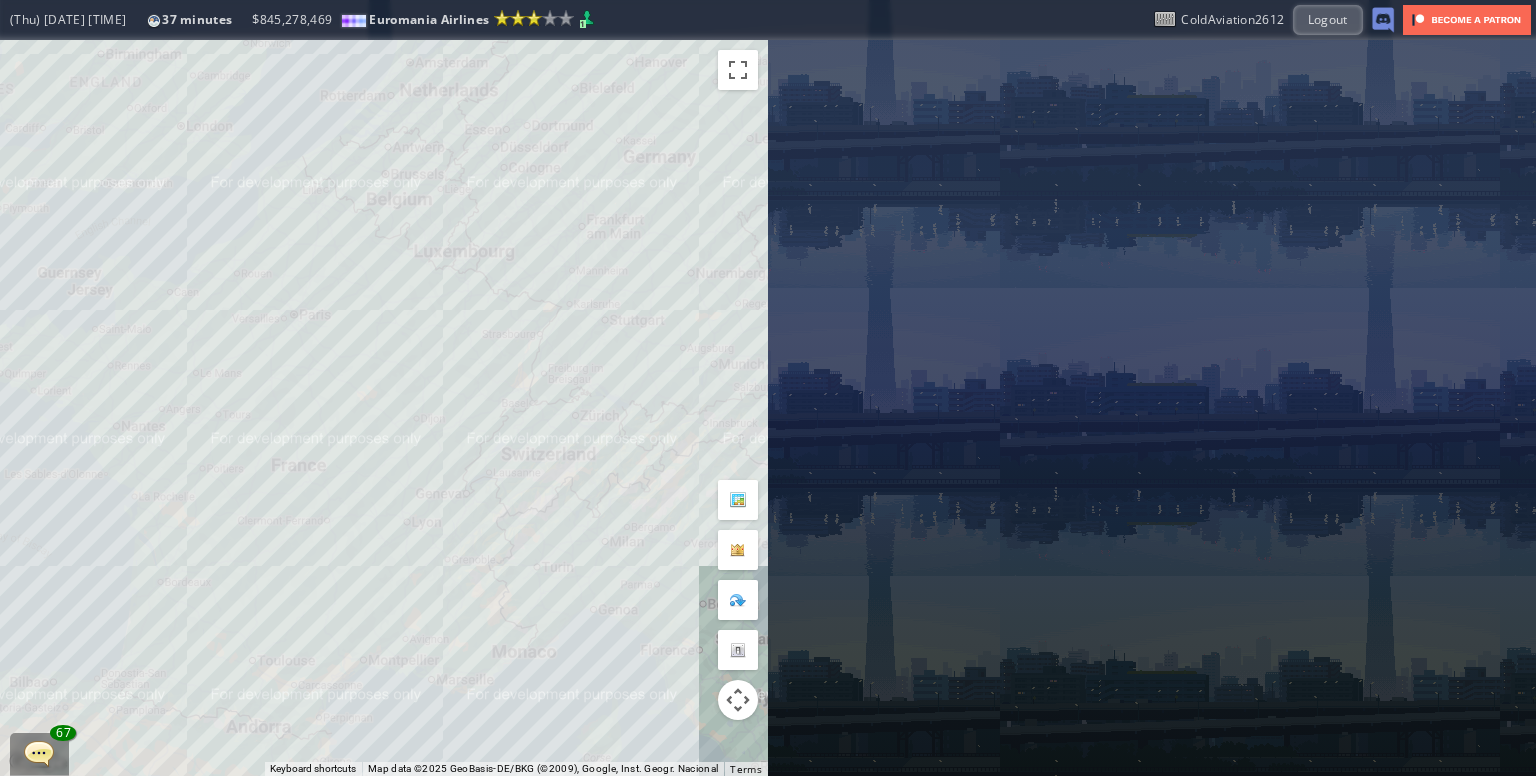drag, startPoint x: 411, startPoint y: 514, endPoint x: 319, endPoint y: 358, distance: 181.1077 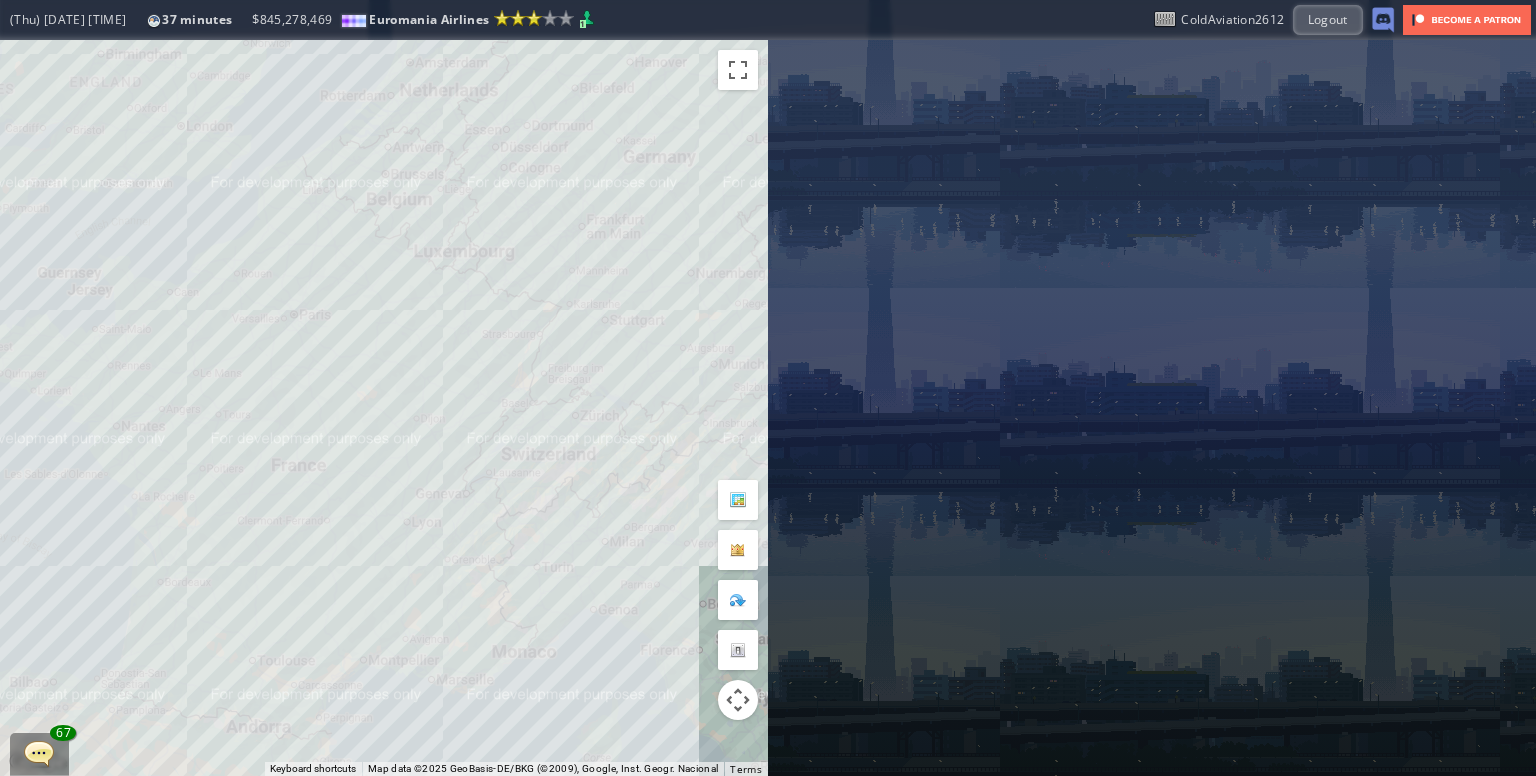 click on "To navigate, press the arrow keys." at bounding box center [384, 408] 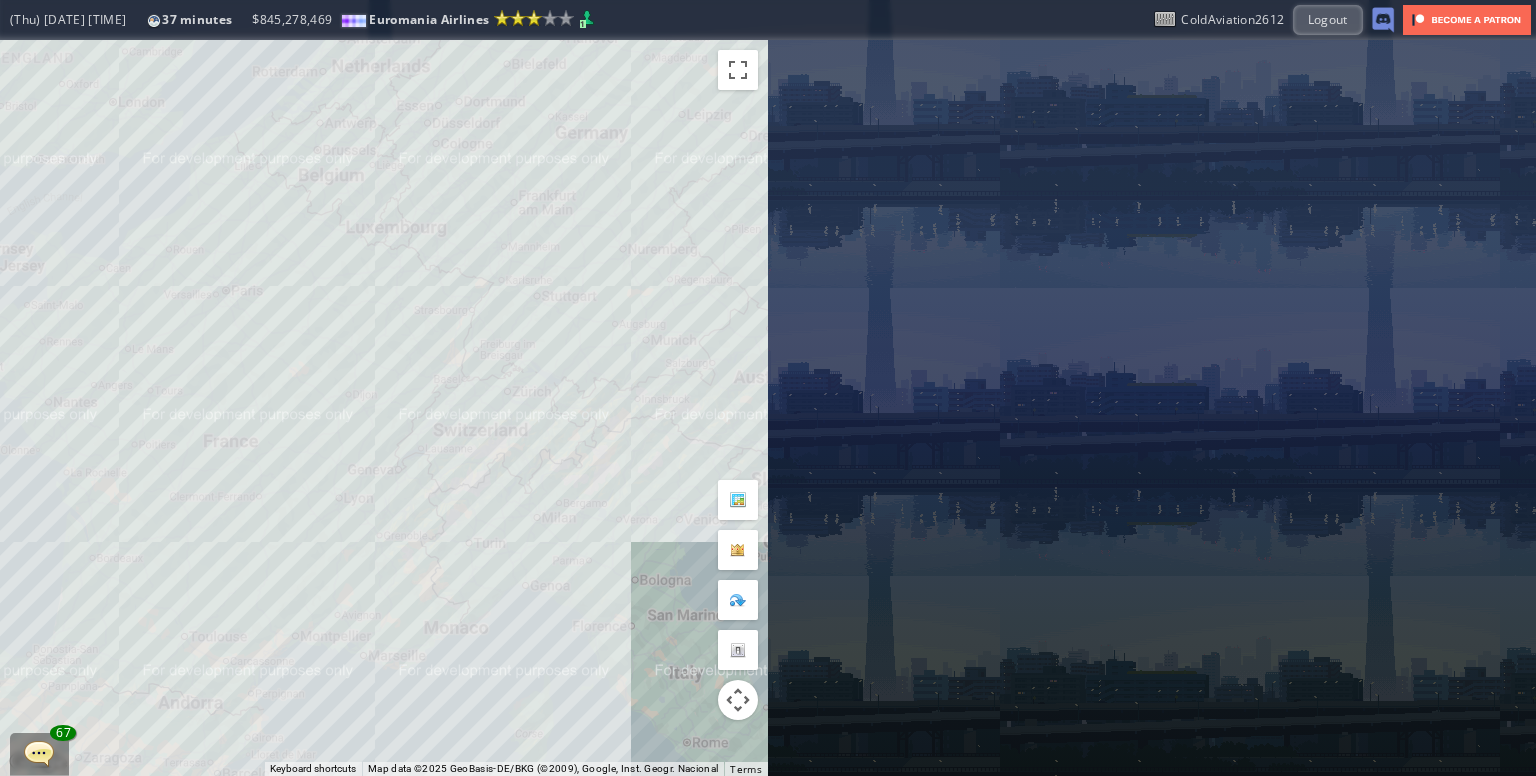 drag, startPoint x: 363, startPoint y: 466, endPoint x: 234, endPoint y: 514, distance: 137.64084 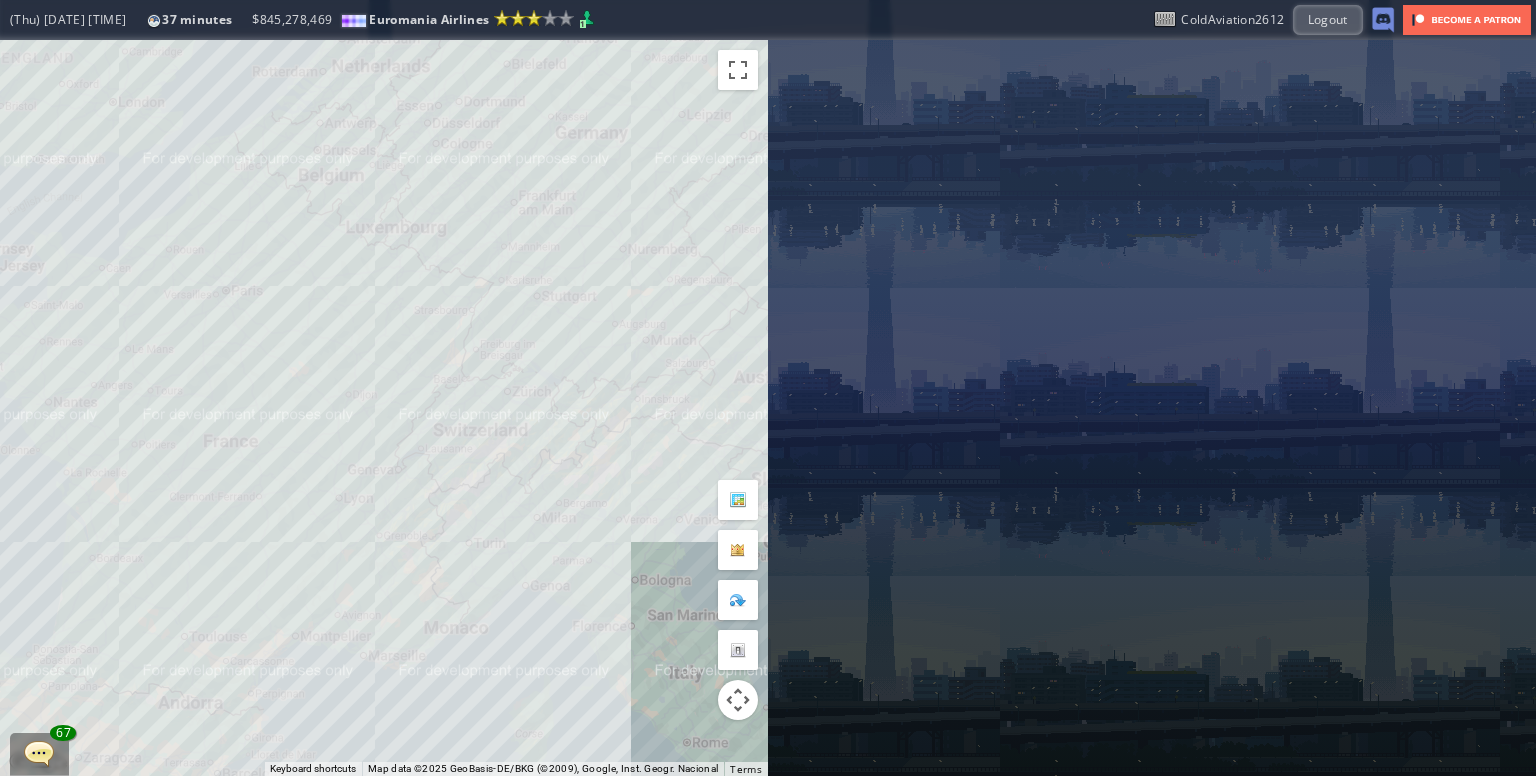 click on "To navigate, press the arrow keys." at bounding box center (384, 408) 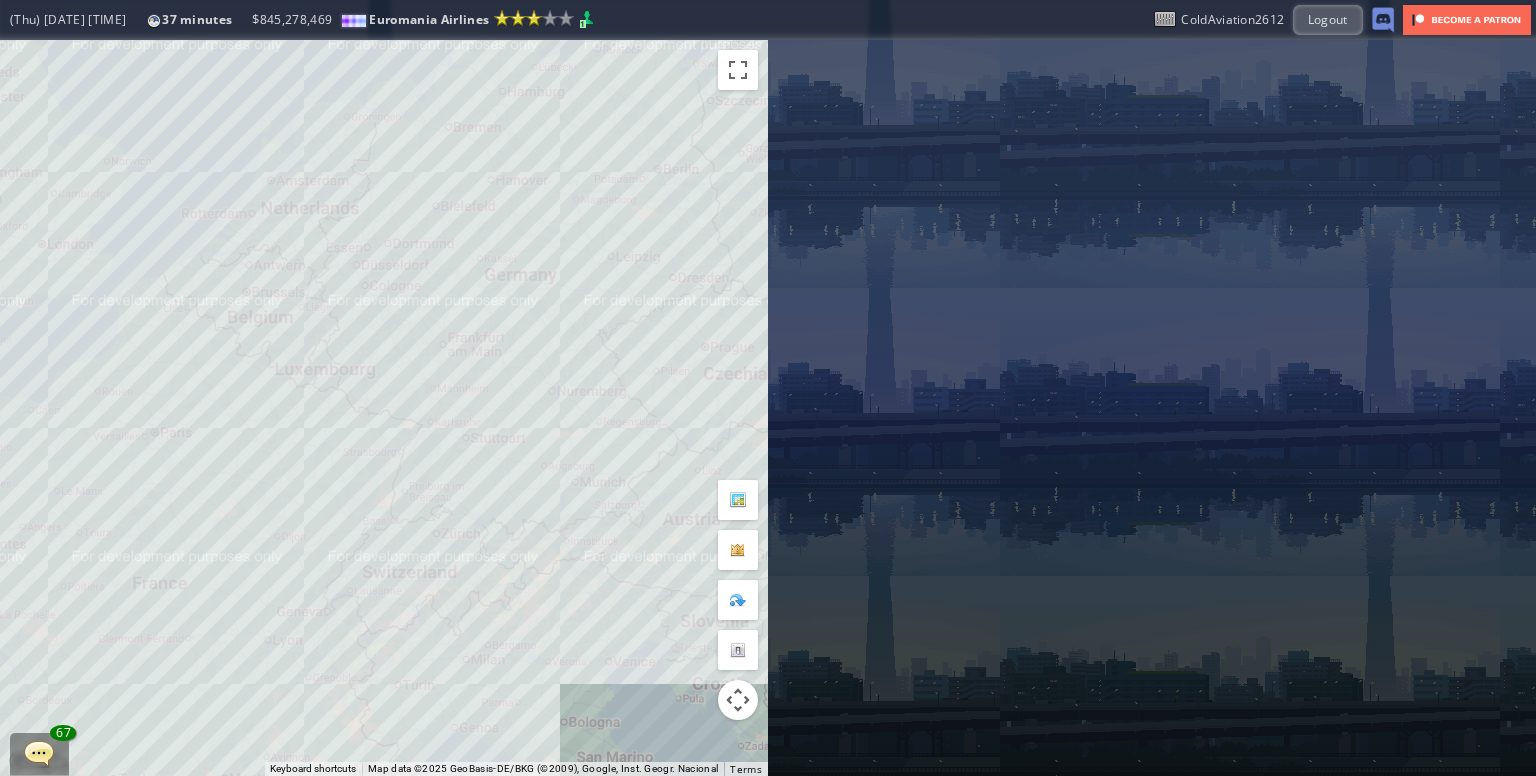 drag, startPoint x: 672, startPoint y: 353, endPoint x: 704, endPoint y: 433, distance: 86.162636 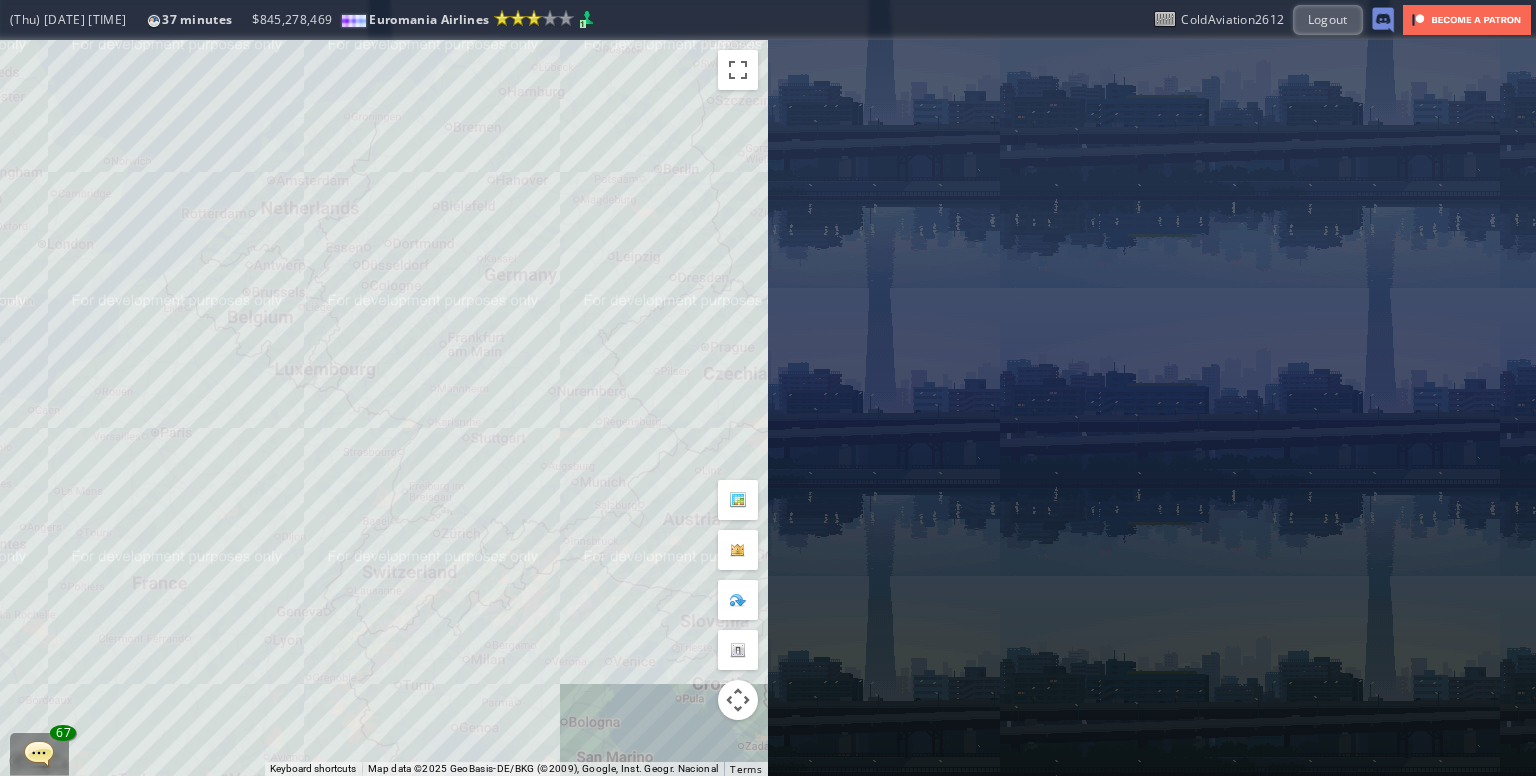 click on "To navigate, press the arrow keys." at bounding box center (384, 408) 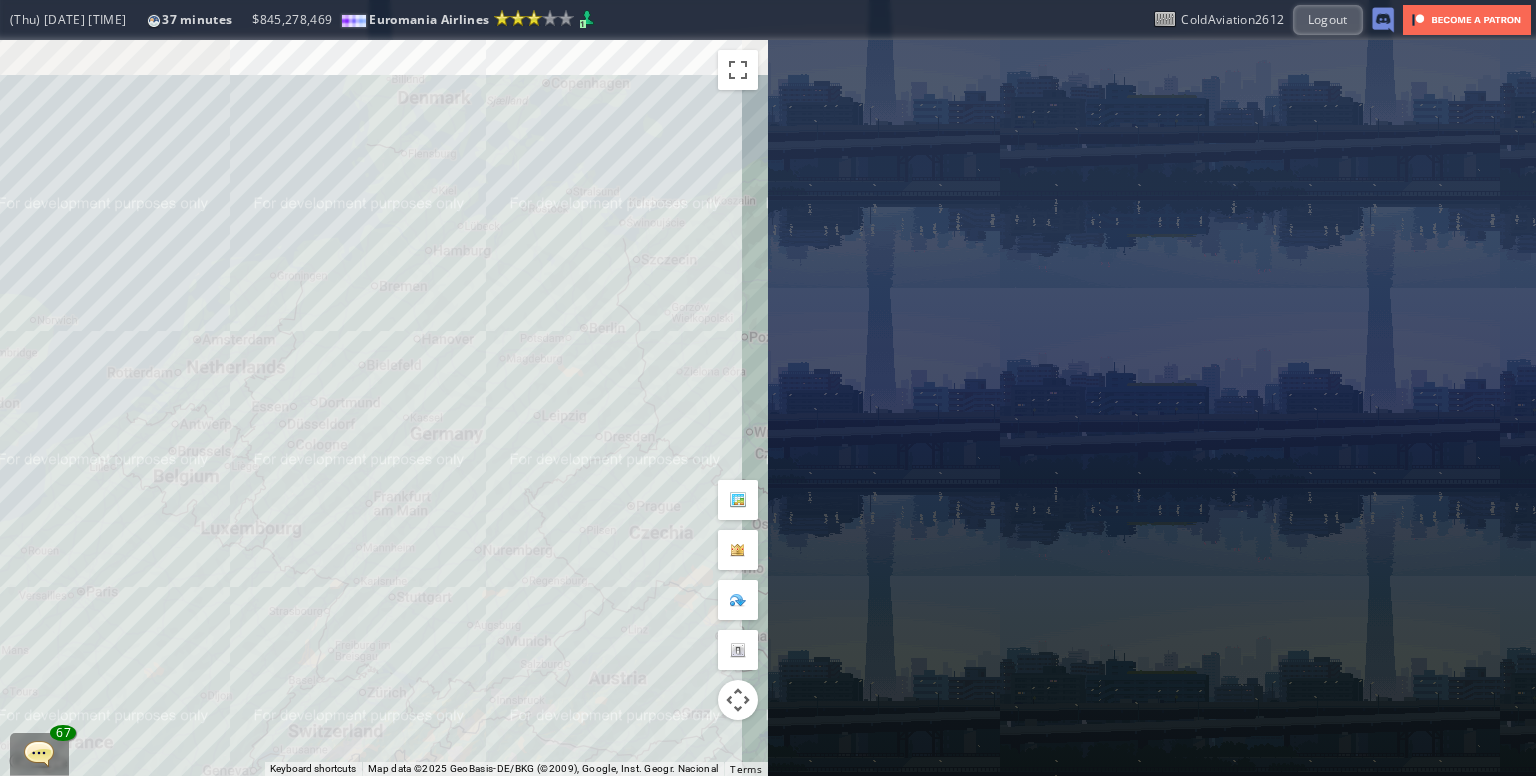 drag, startPoint x: 648, startPoint y: 505, endPoint x: 595, endPoint y: 566, distance: 80.80842 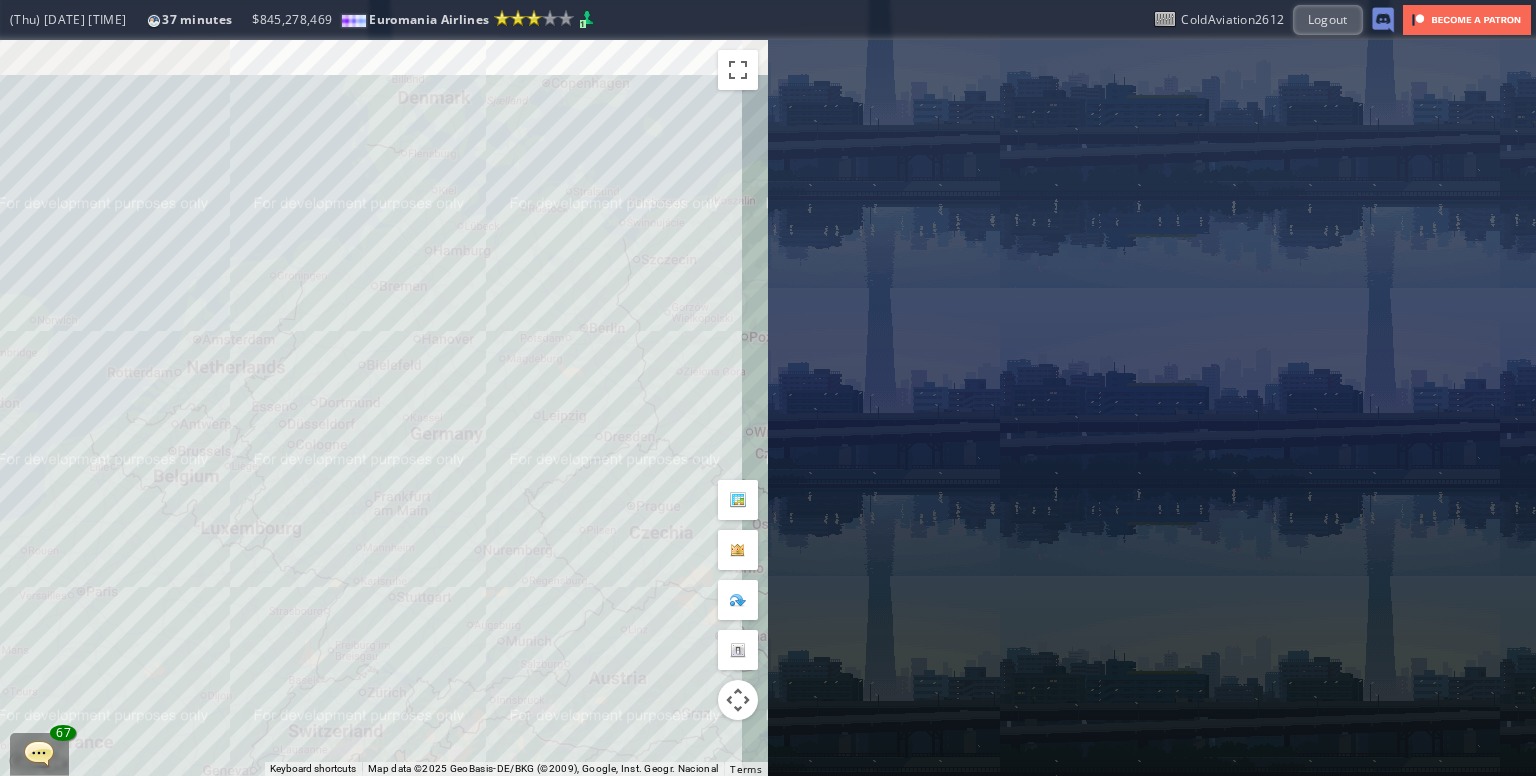 click on "To navigate, press the arrow keys." at bounding box center [384, 408] 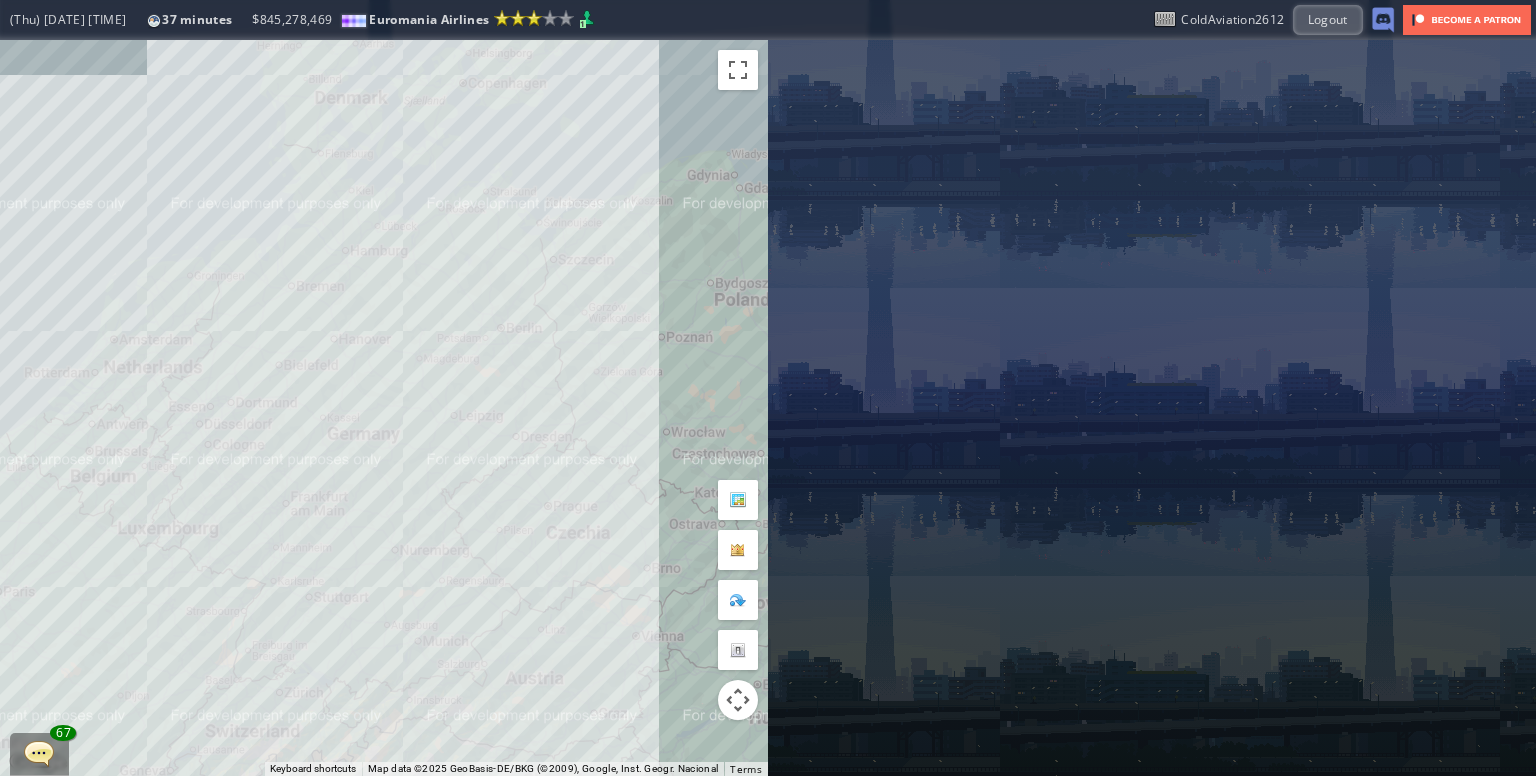 drag, startPoint x: 645, startPoint y: 447, endPoint x: 512, endPoint y: 277, distance: 215.84485 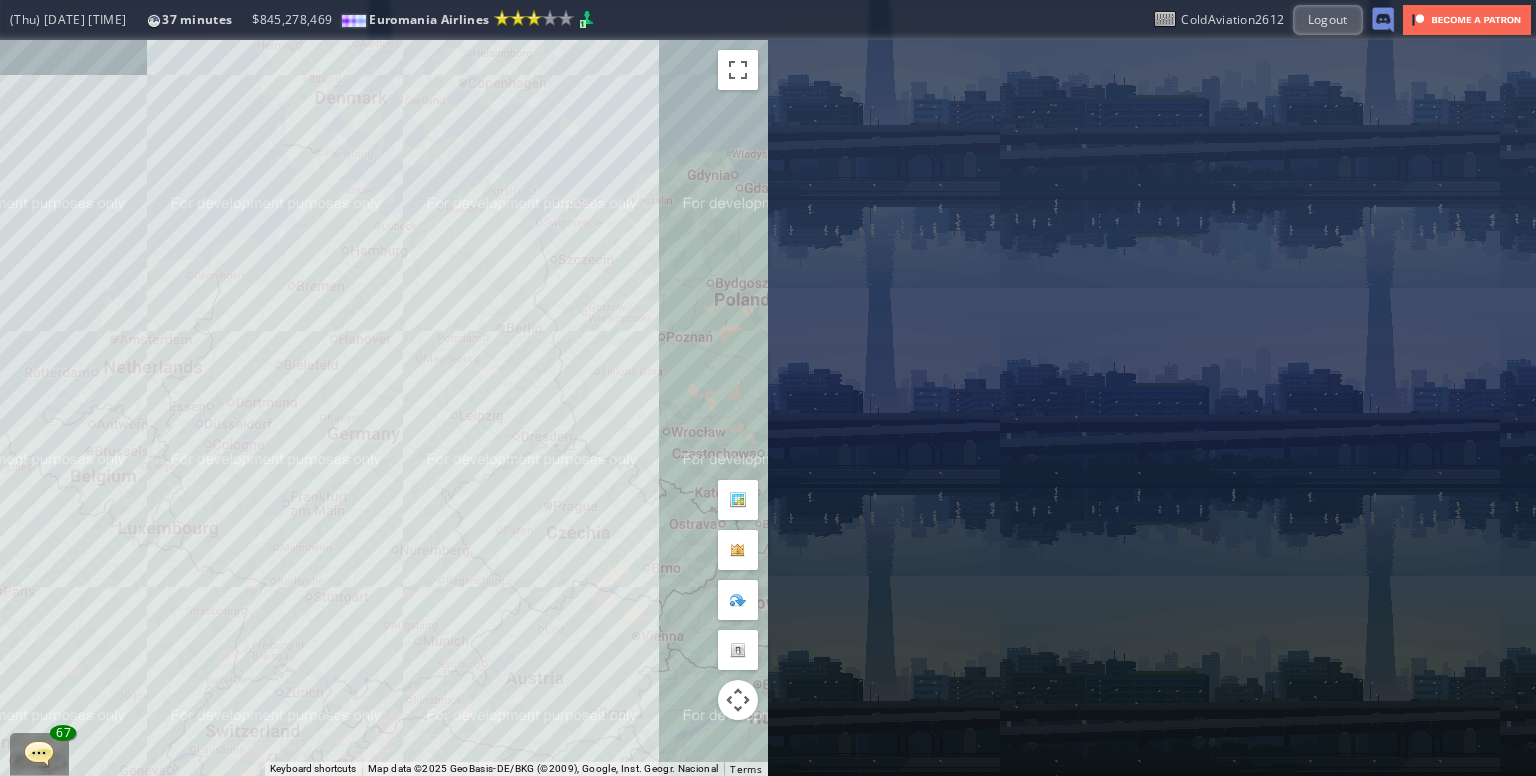 click on "To navigate, press the arrow keys." at bounding box center (384, 408) 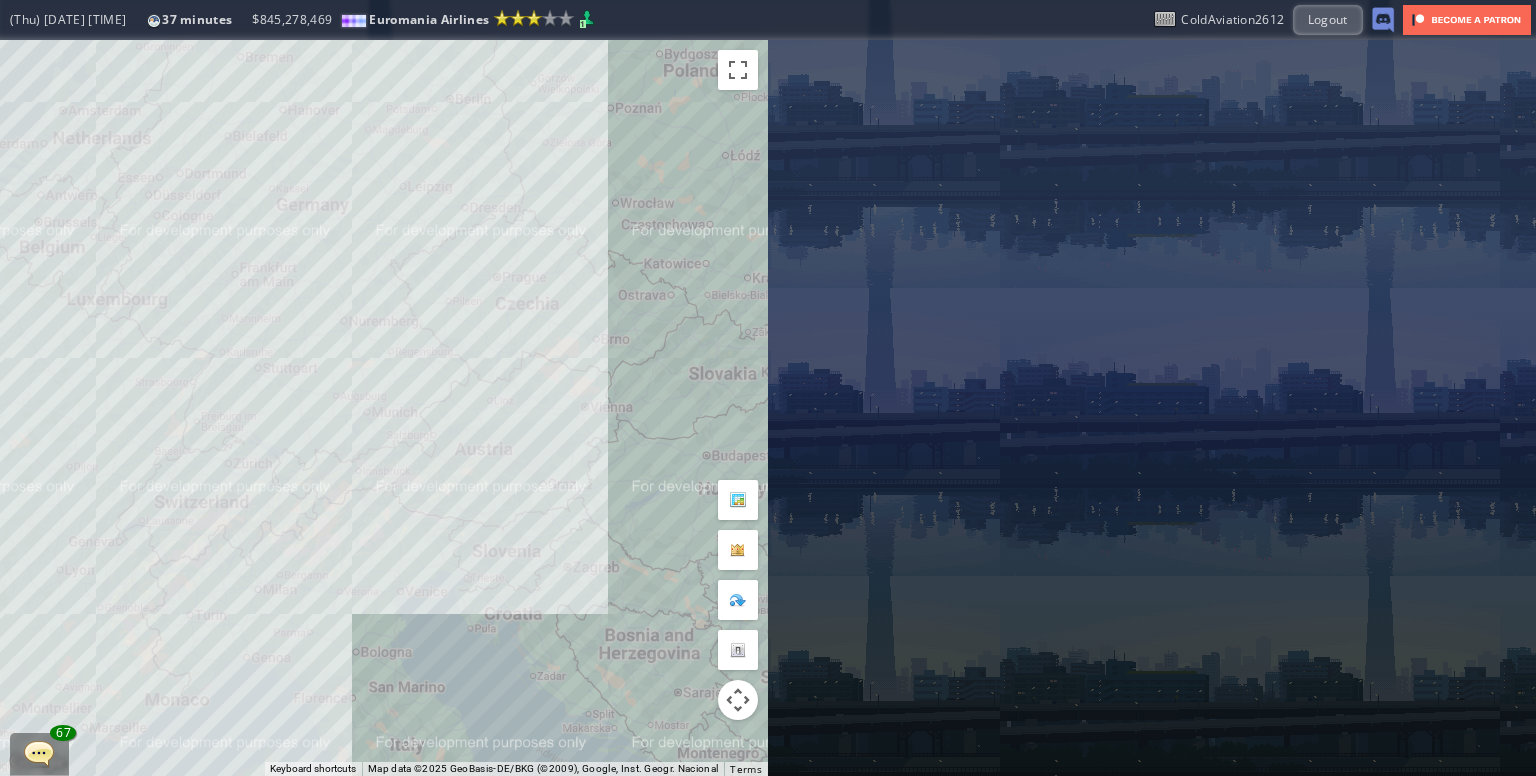 drag, startPoint x: 425, startPoint y: 369, endPoint x: 450, endPoint y: 317, distance: 57.697487 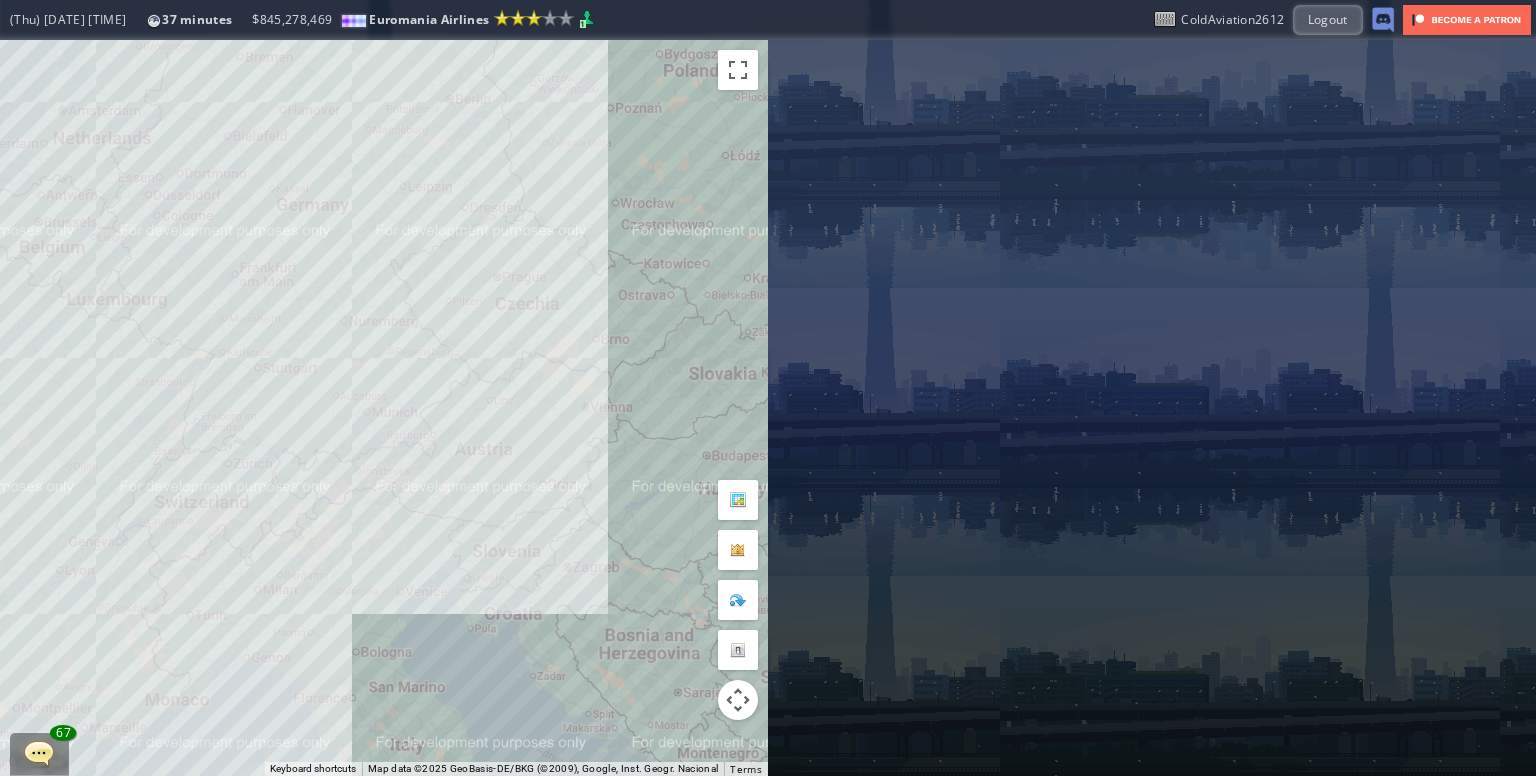 click on "To navigate, press the arrow keys." at bounding box center [384, 408] 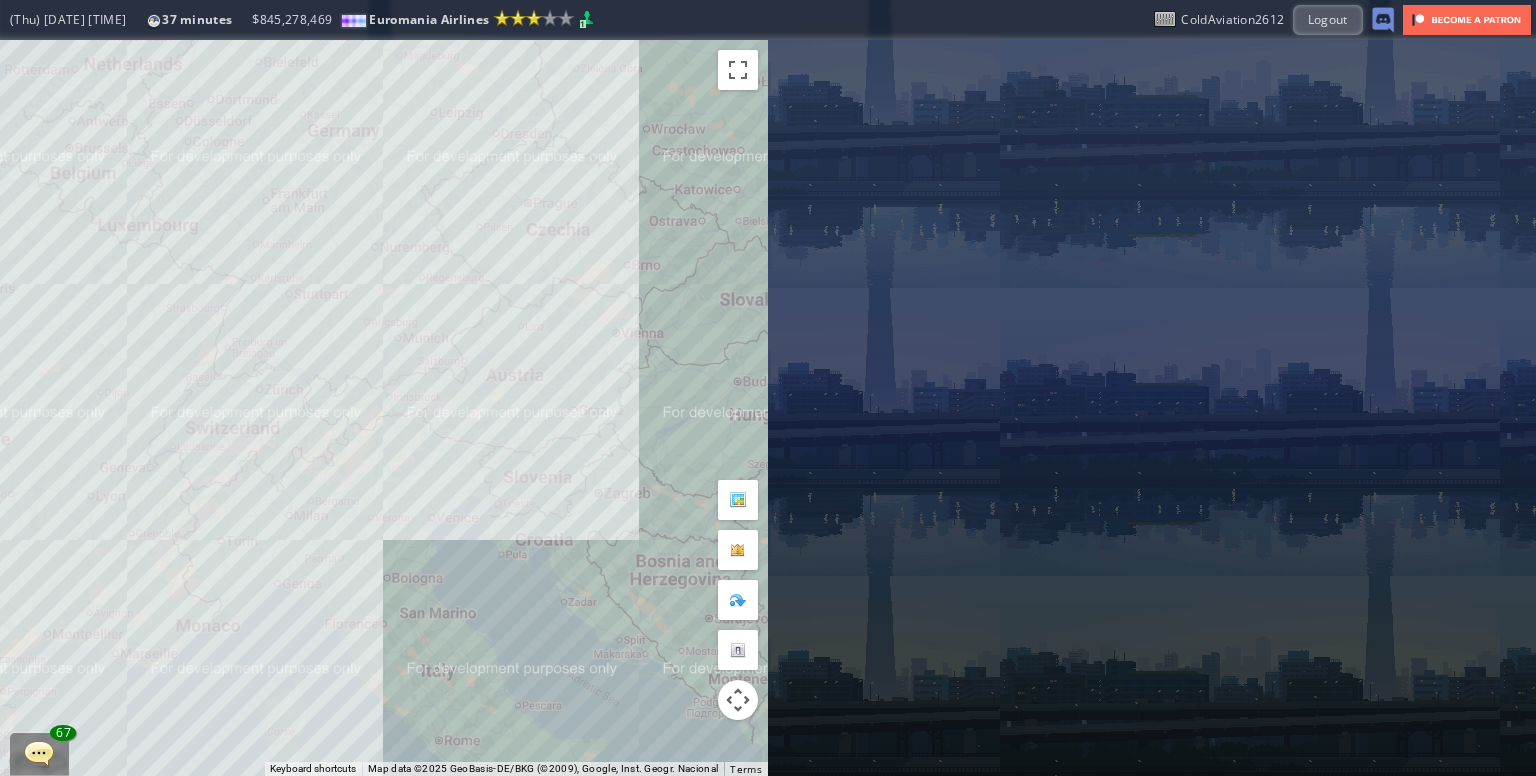drag, startPoint x: 389, startPoint y: 384, endPoint x: 436, endPoint y: 415, distance: 56.302753 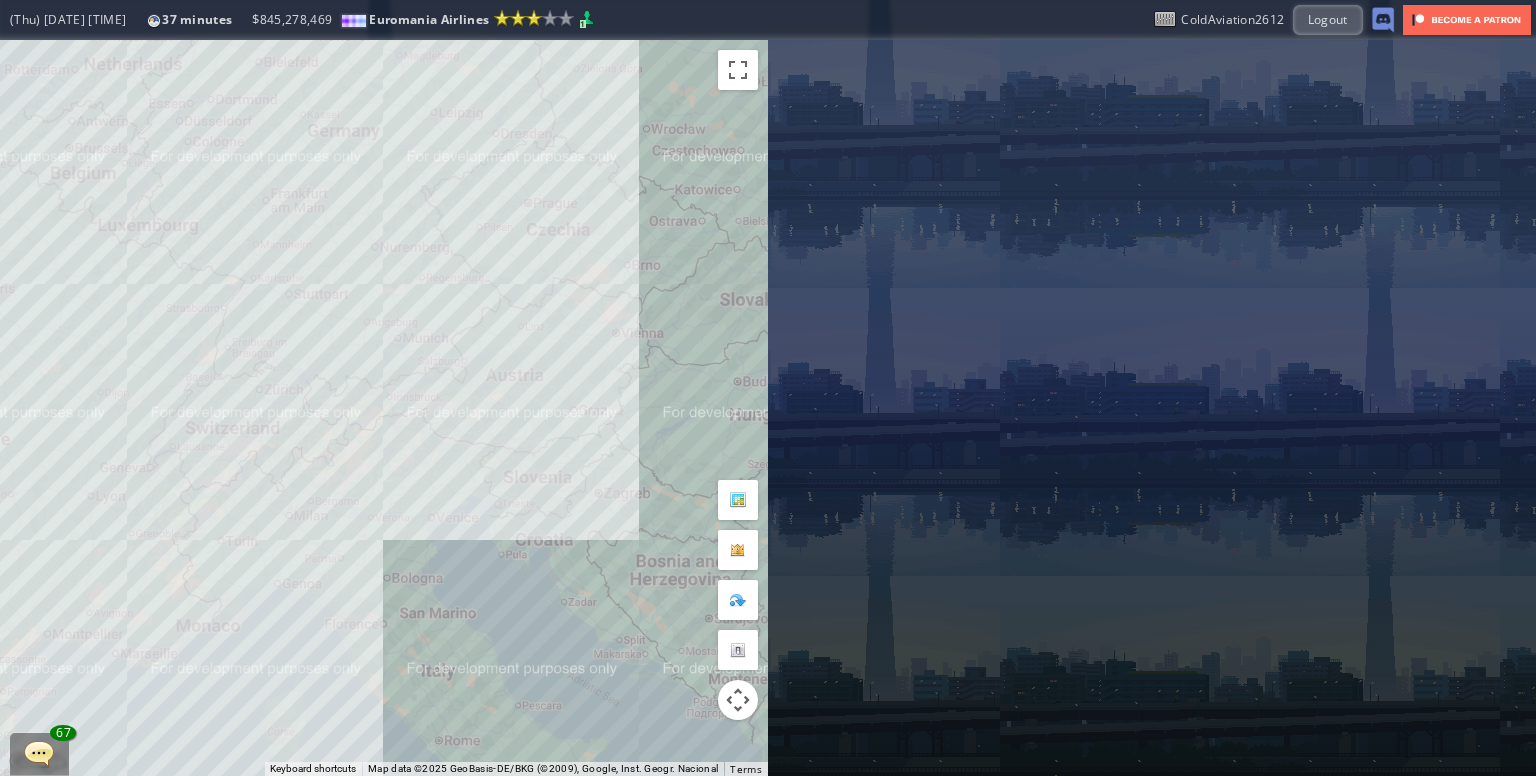 click on "To navigate, press the arrow keys." at bounding box center (384, 408) 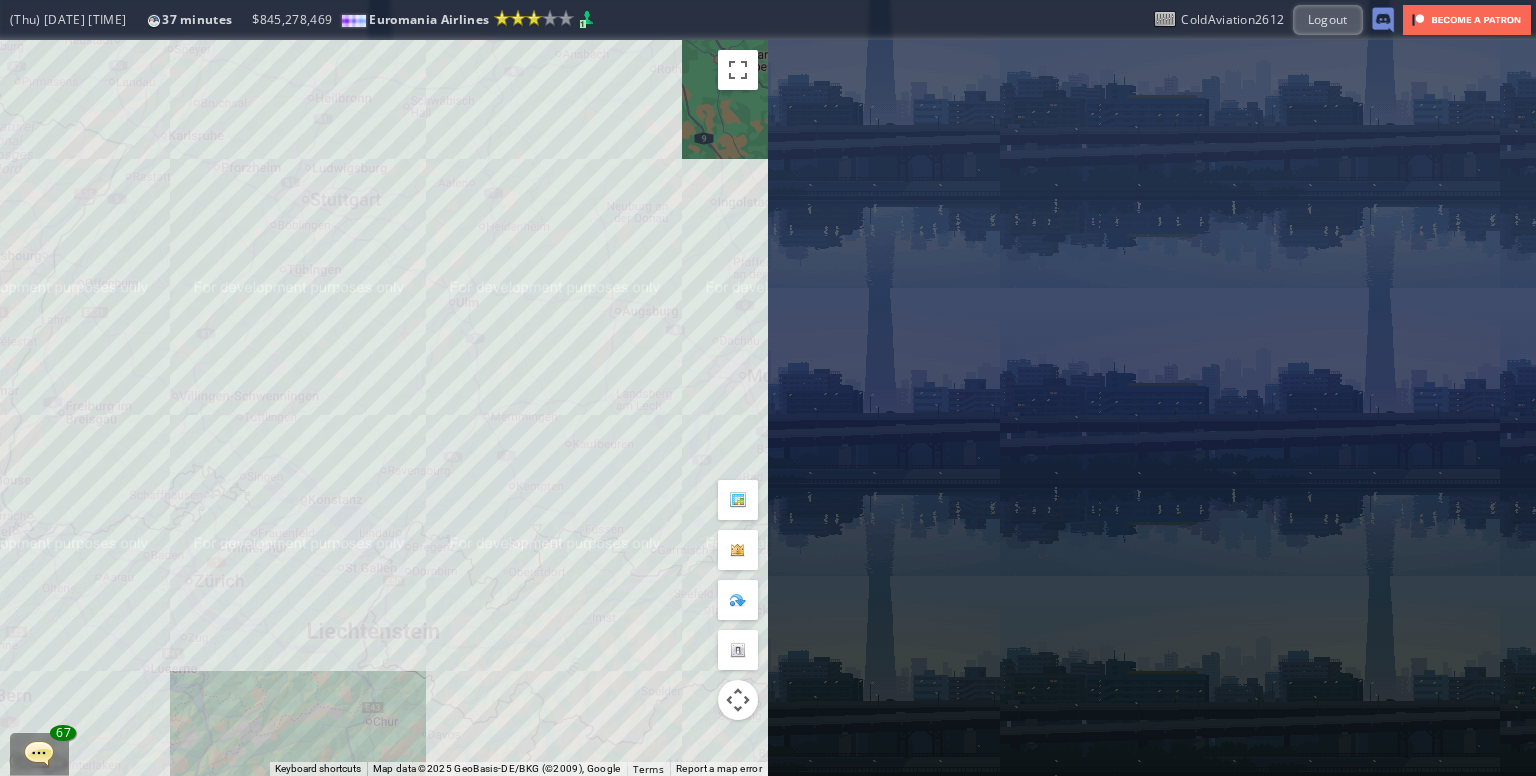 drag, startPoint x: 362, startPoint y: 375, endPoint x: 440, endPoint y: 494, distance: 142.28493 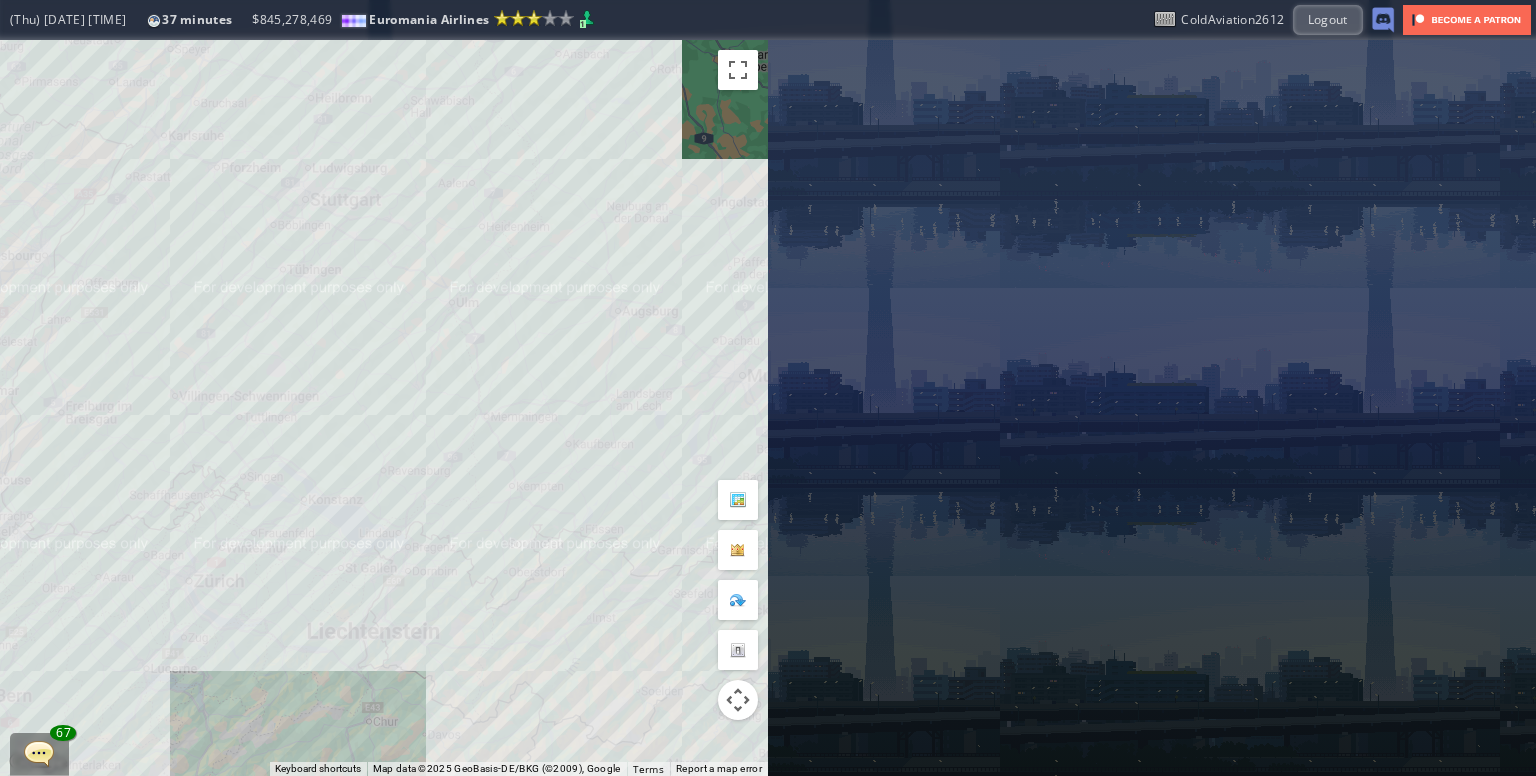 click on "To navigate, press the arrow keys." at bounding box center [384, 408] 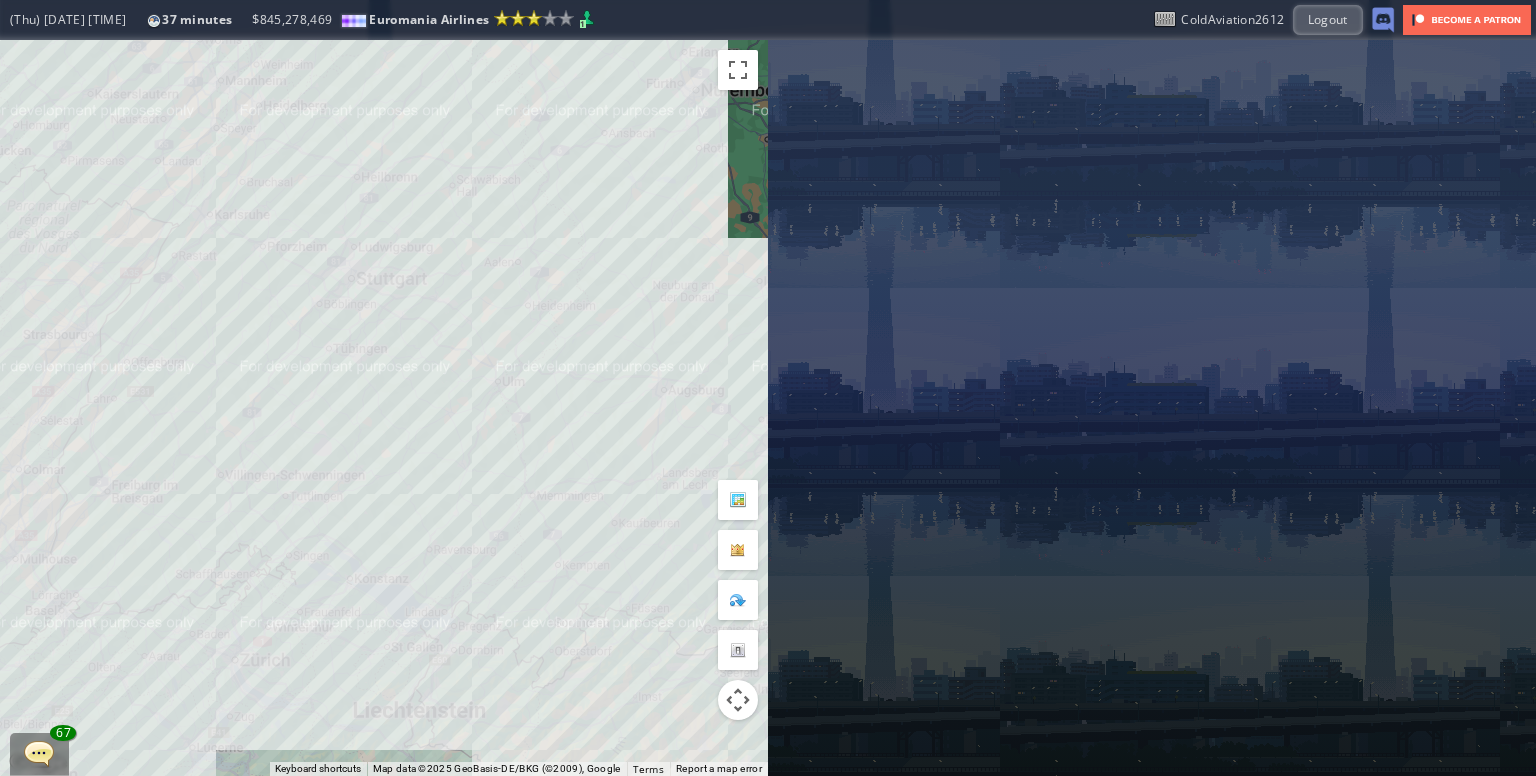 click on "To navigate, press the arrow keys." at bounding box center [384, 408] 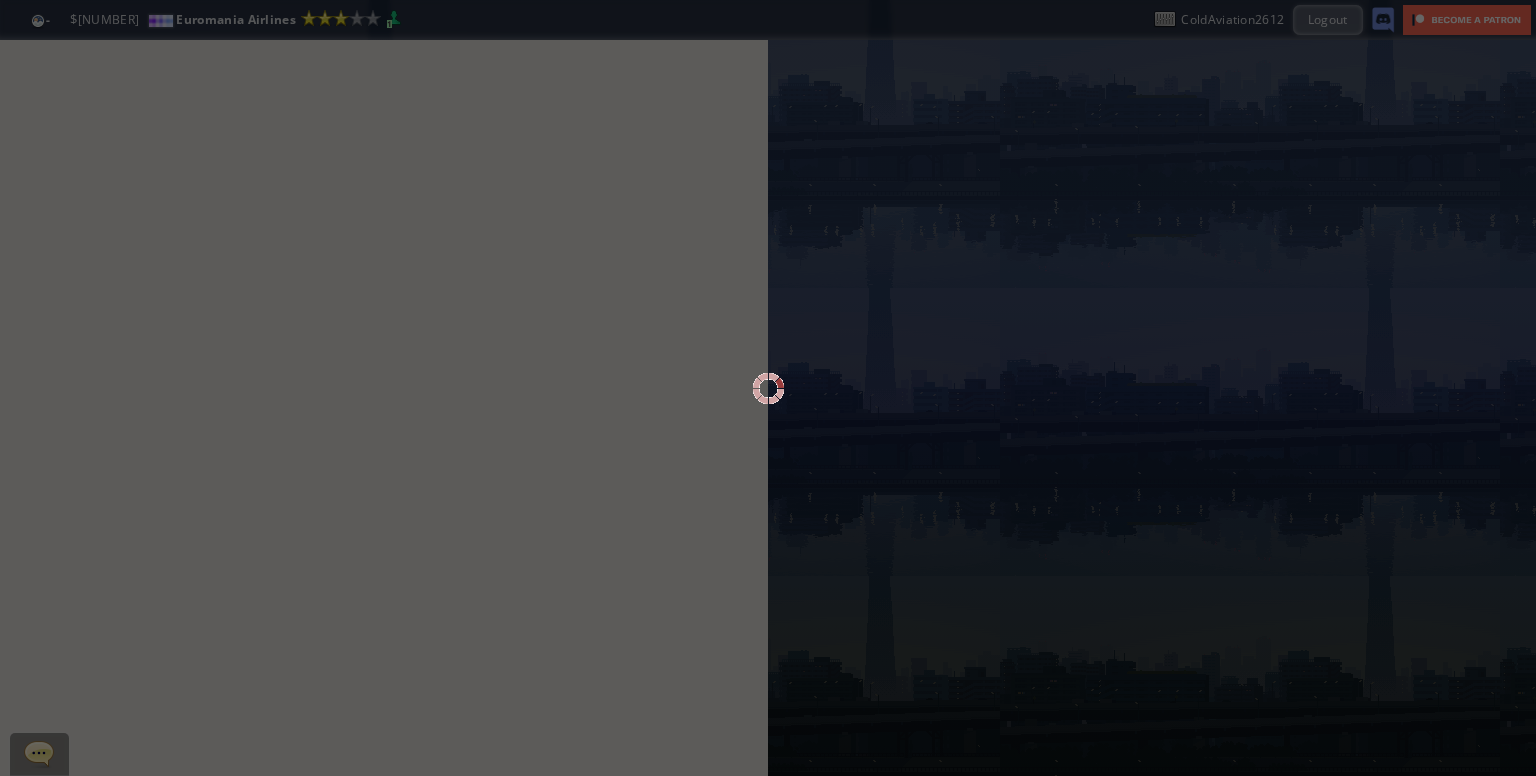scroll, scrollTop: 0, scrollLeft: 0, axis: both 